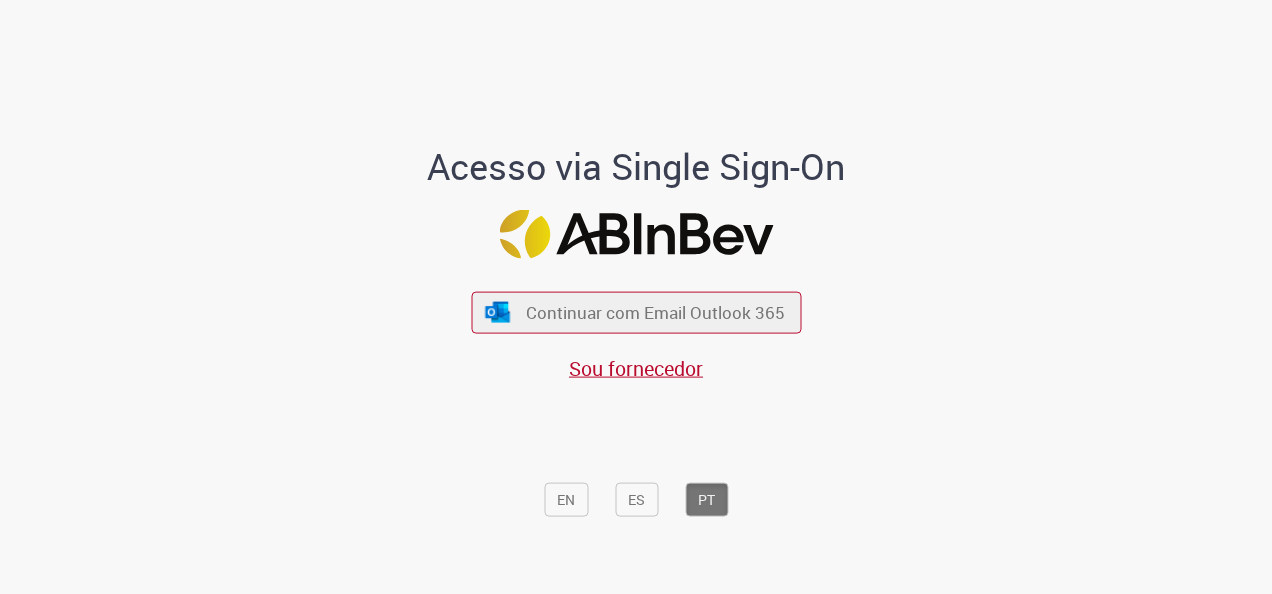 scroll, scrollTop: 0, scrollLeft: 0, axis: both 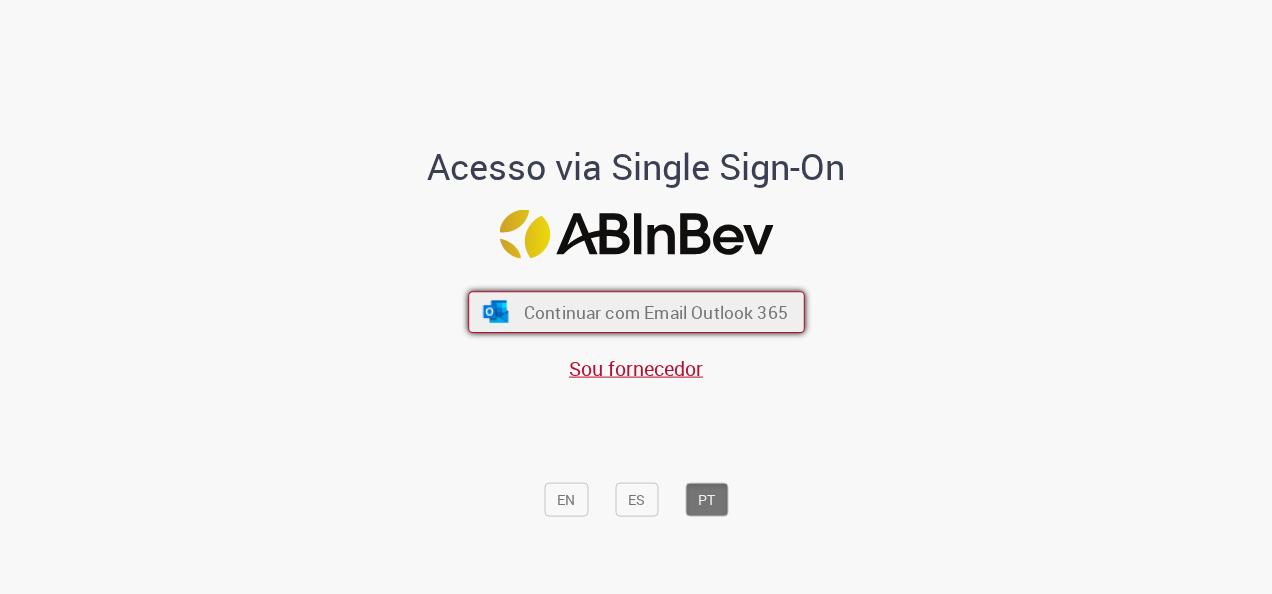 click on "Continuar com Email Outlook 365" at bounding box center (655, 312) 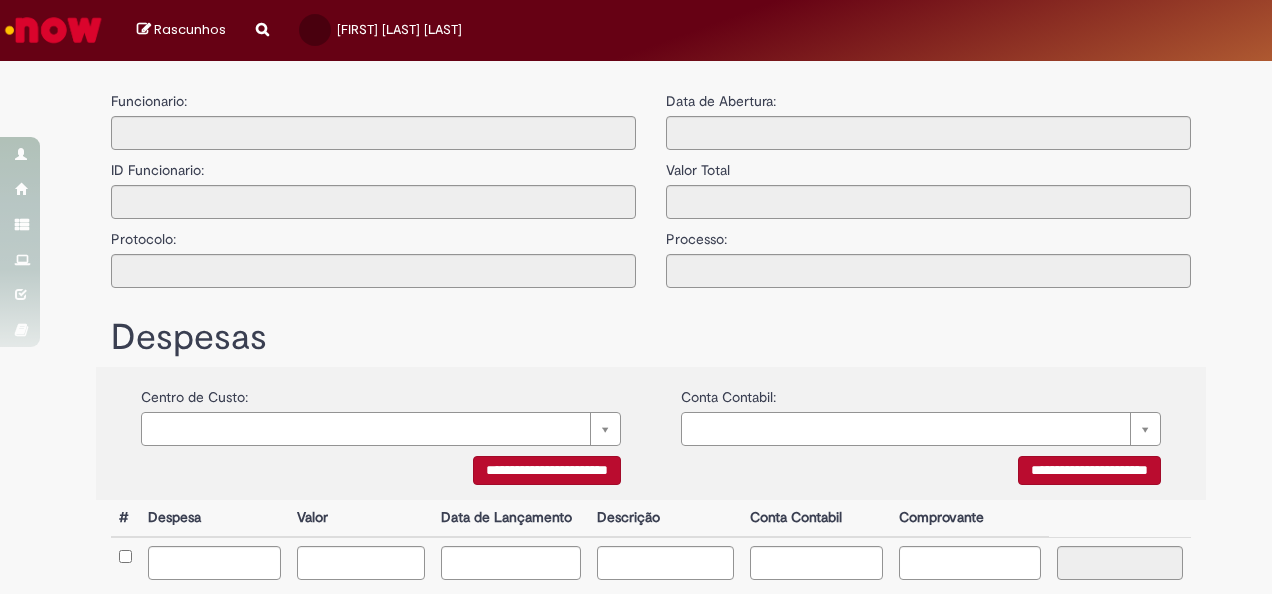 type on "**********" 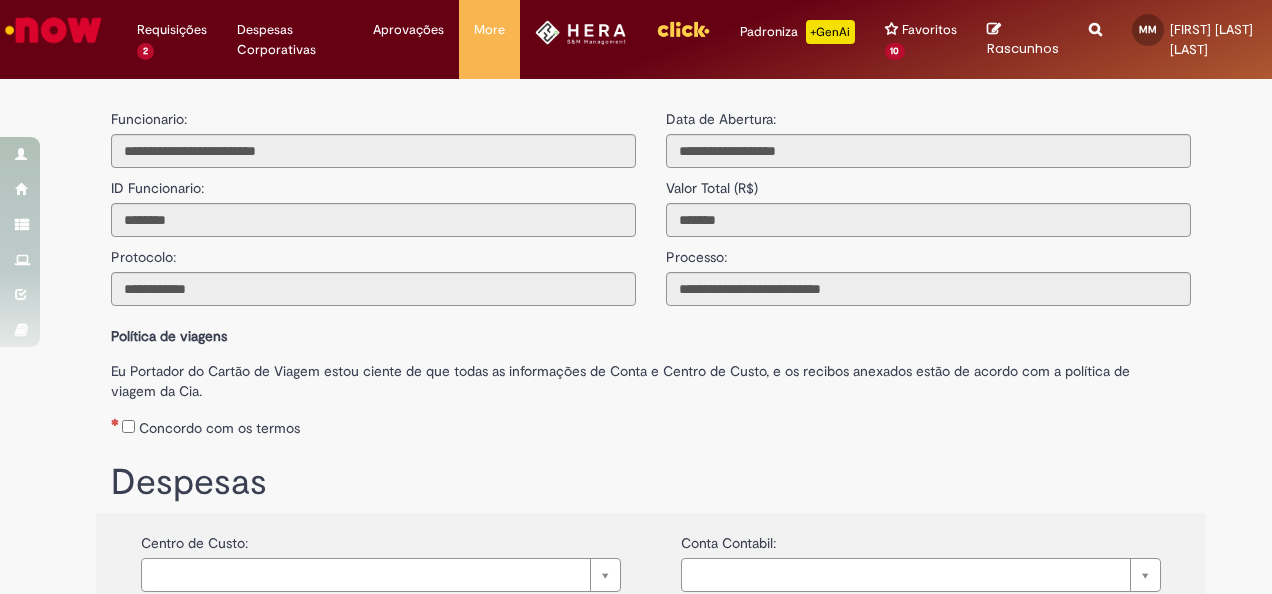 scroll, scrollTop: 0, scrollLeft: 0, axis: both 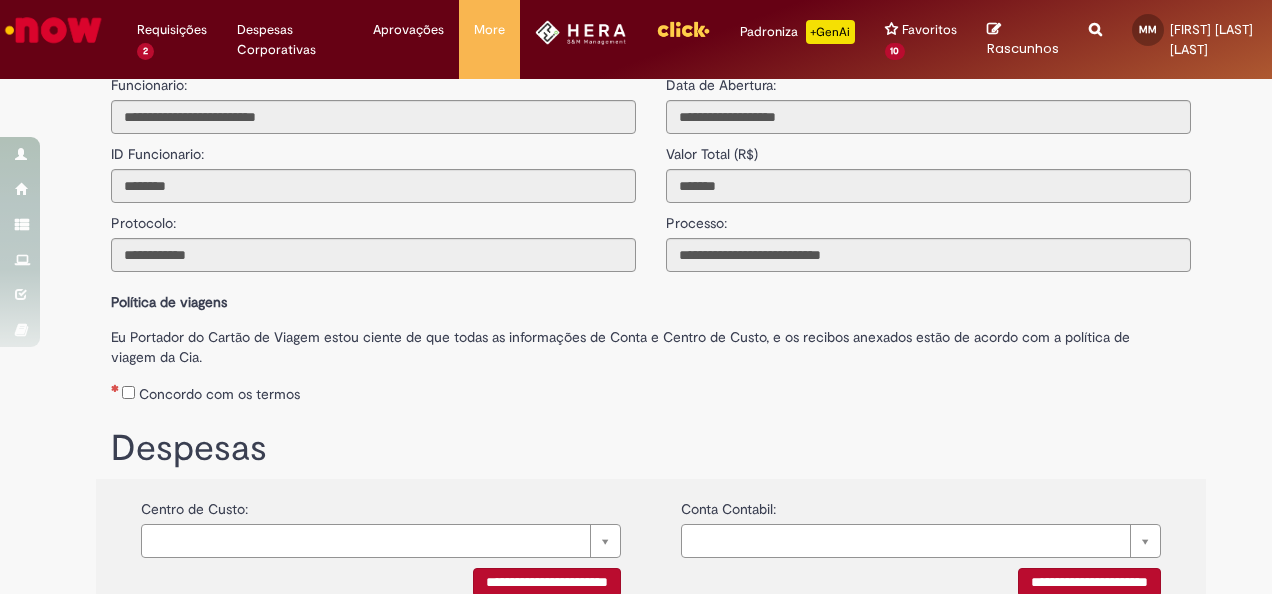click on "Concordo com os termos" at bounding box center (651, 390) 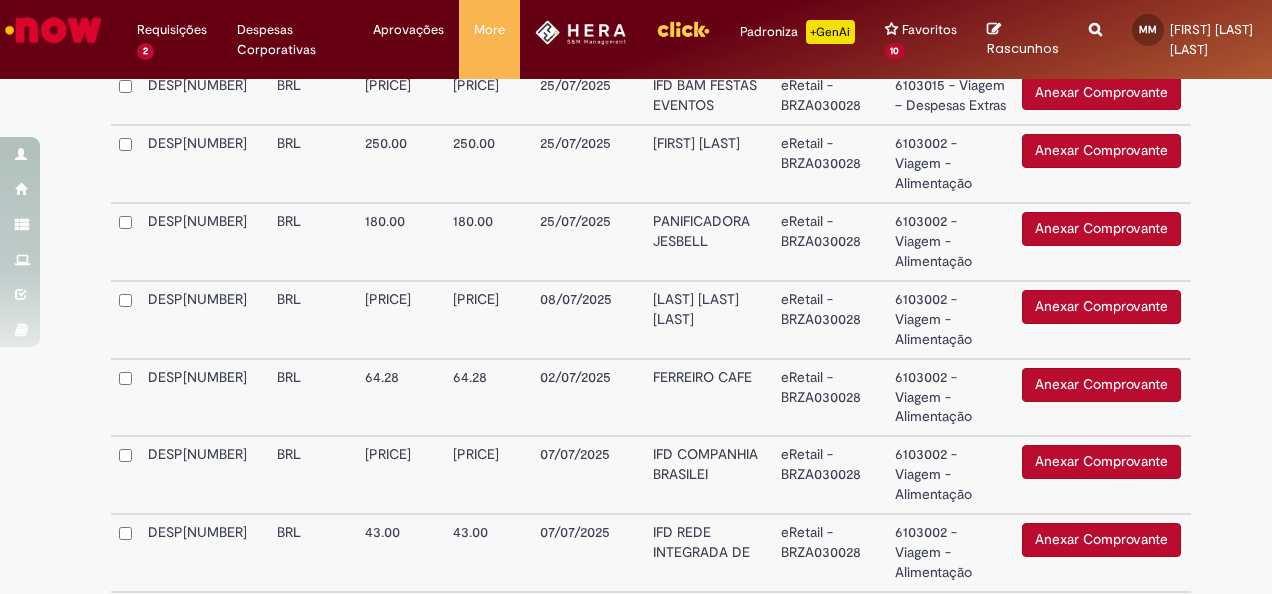 scroll, scrollTop: 920, scrollLeft: 0, axis: vertical 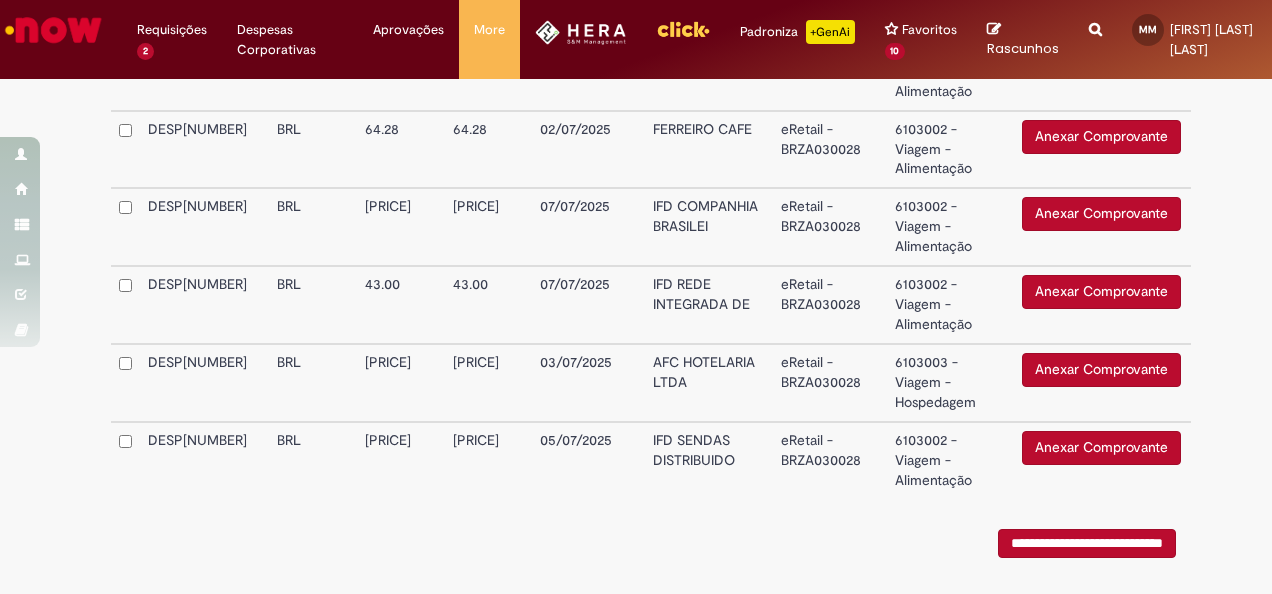 click on "Anexar Comprovante" at bounding box center [1101, 448] 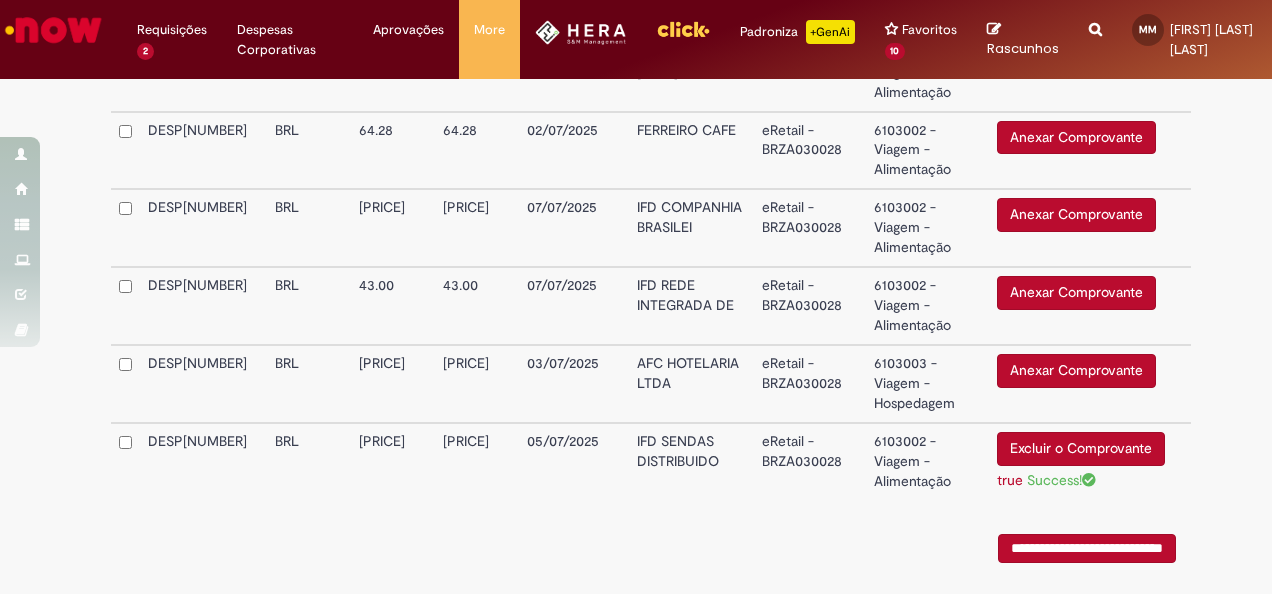 scroll, scrollTop: 956, scrollLeft: 0, axis: vertical 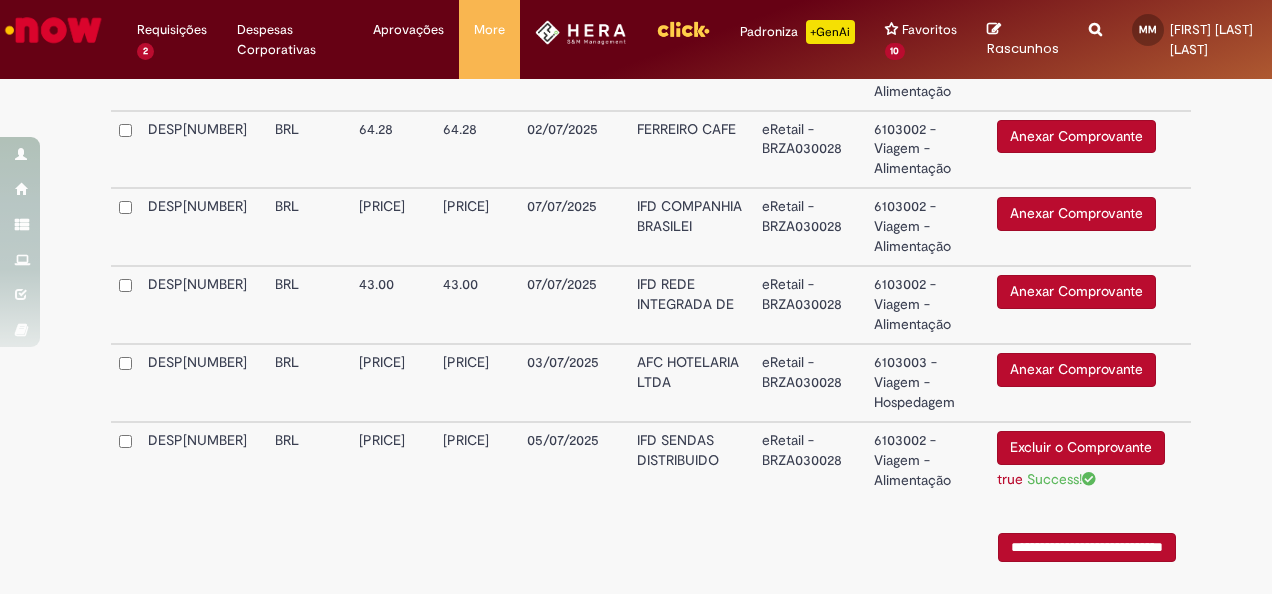 click on "Anexar Comprovante" at bounding box center [1076, 292] 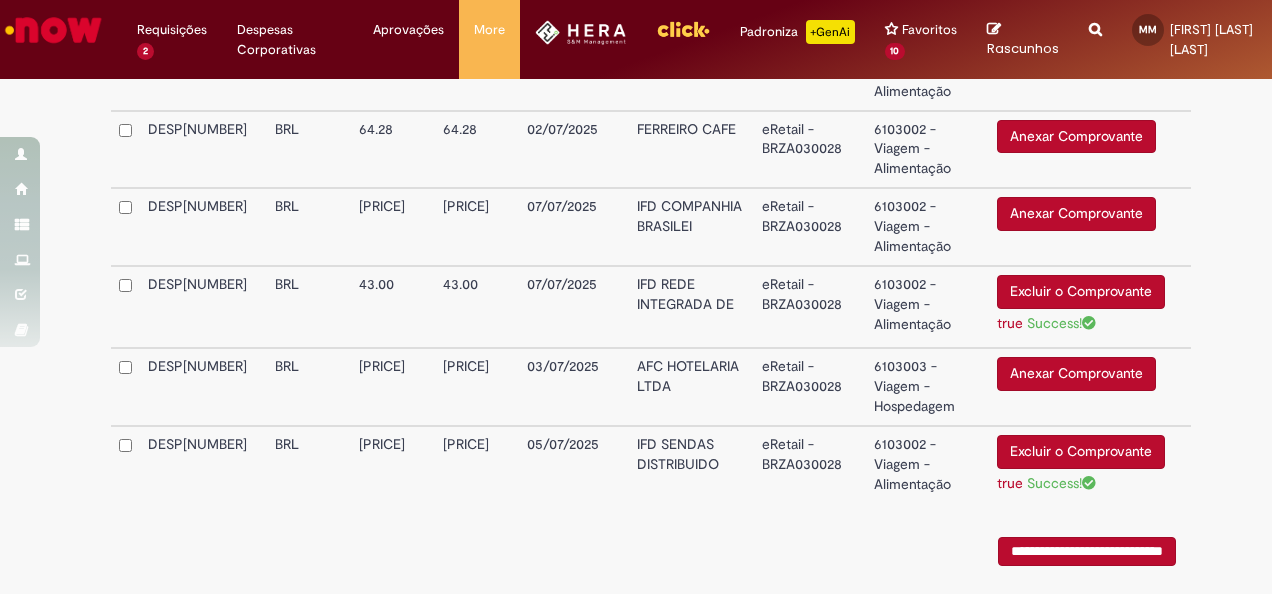 scroll, scrollTop: 876, scrollLeft: 0, axis: vertical 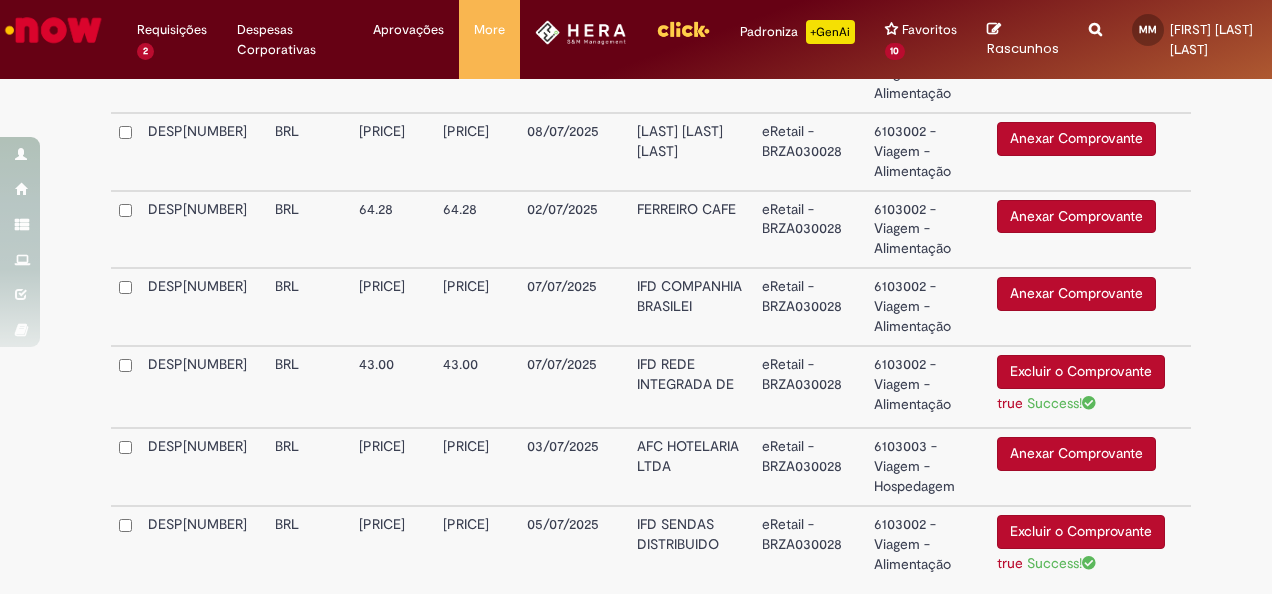 click on "Anexar Comprovante" at bounding box center [1076, 294] 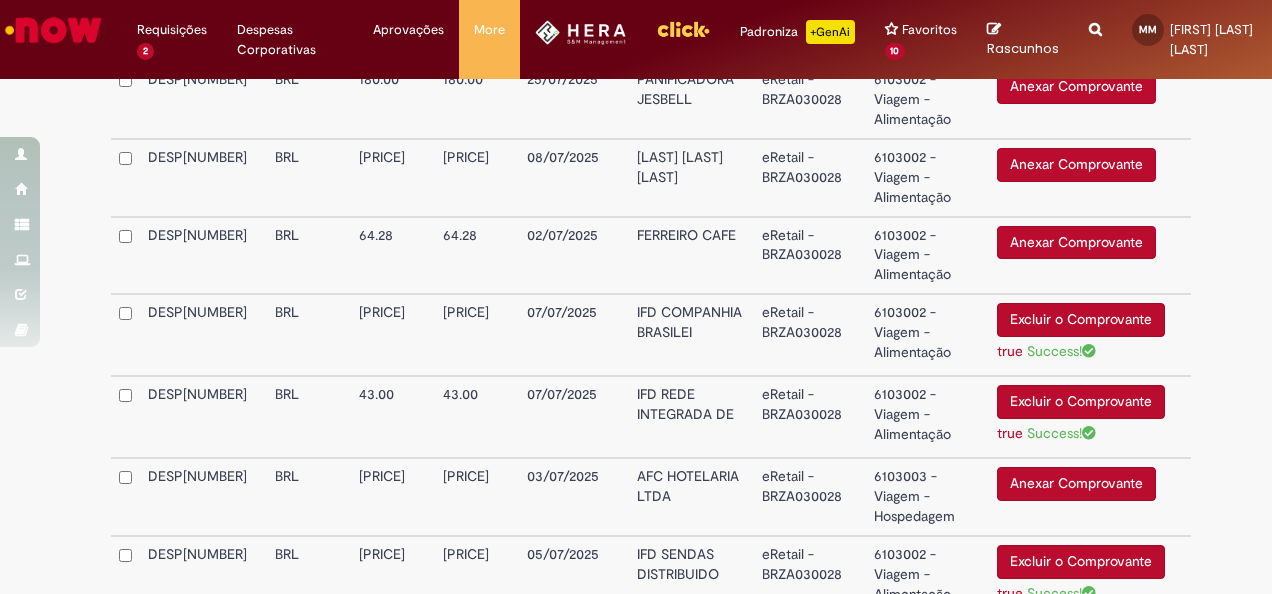 scroll, scrollTop: 837, scrollLeft: 0, axis: vertical 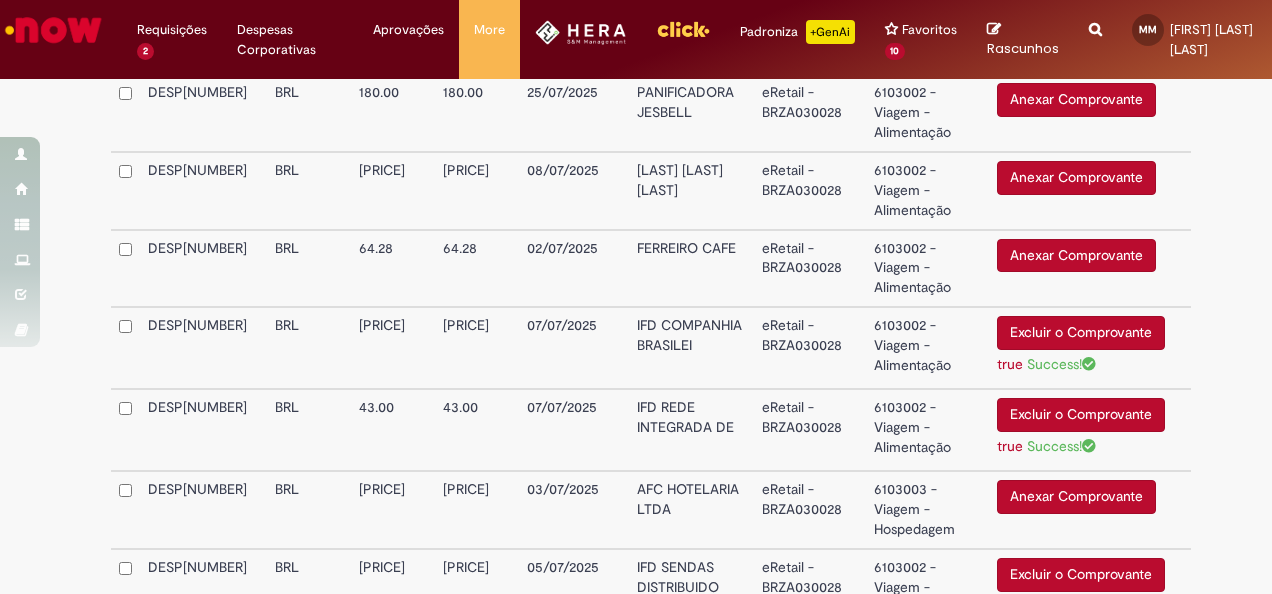click on "Anexar Comprovante" at bounding box center (1076, 178) 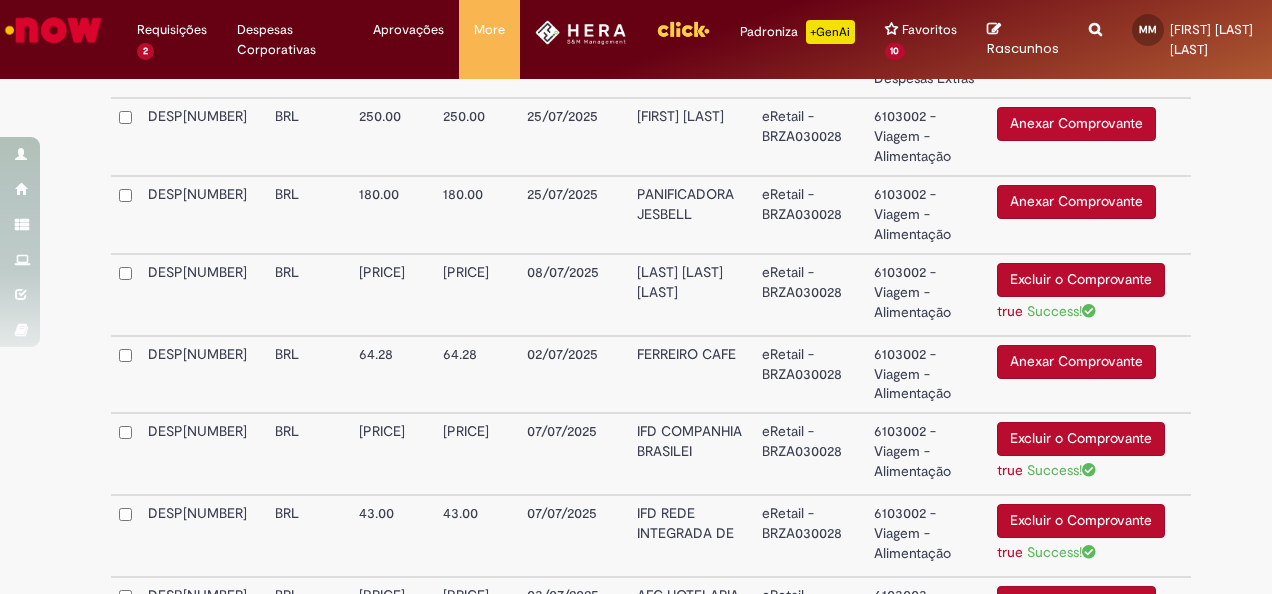 scroll, scrollTop: 635, scrollLeft: 0, axis: vertical 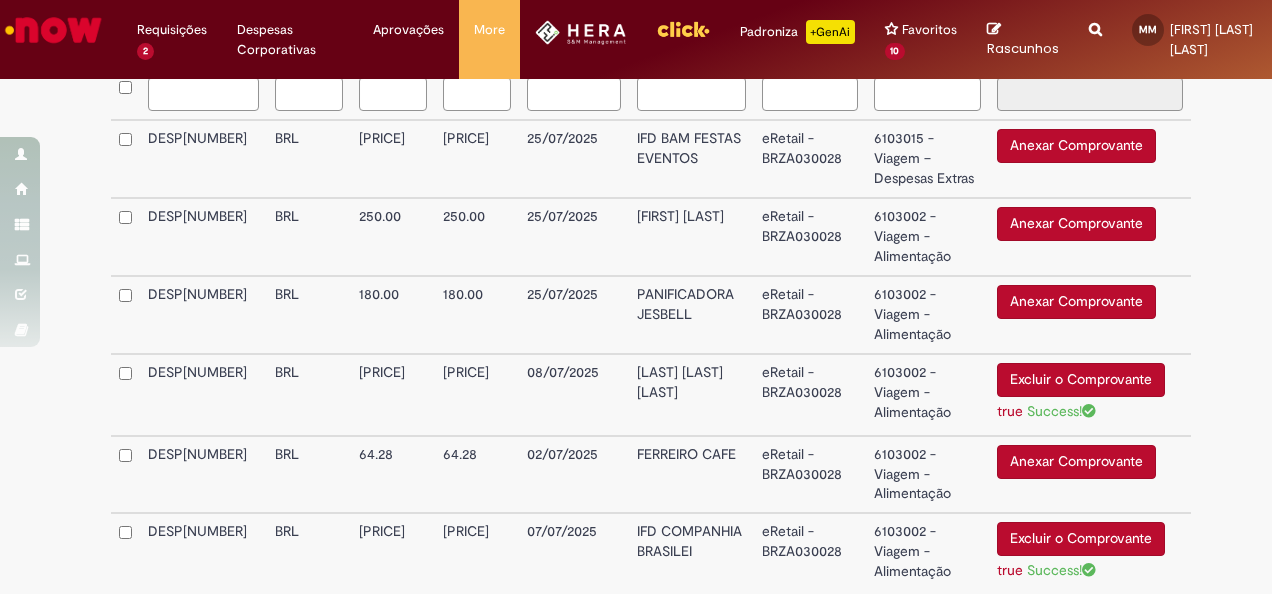 click on "Anexar Comprovante" at bounding box center [1076, 224] 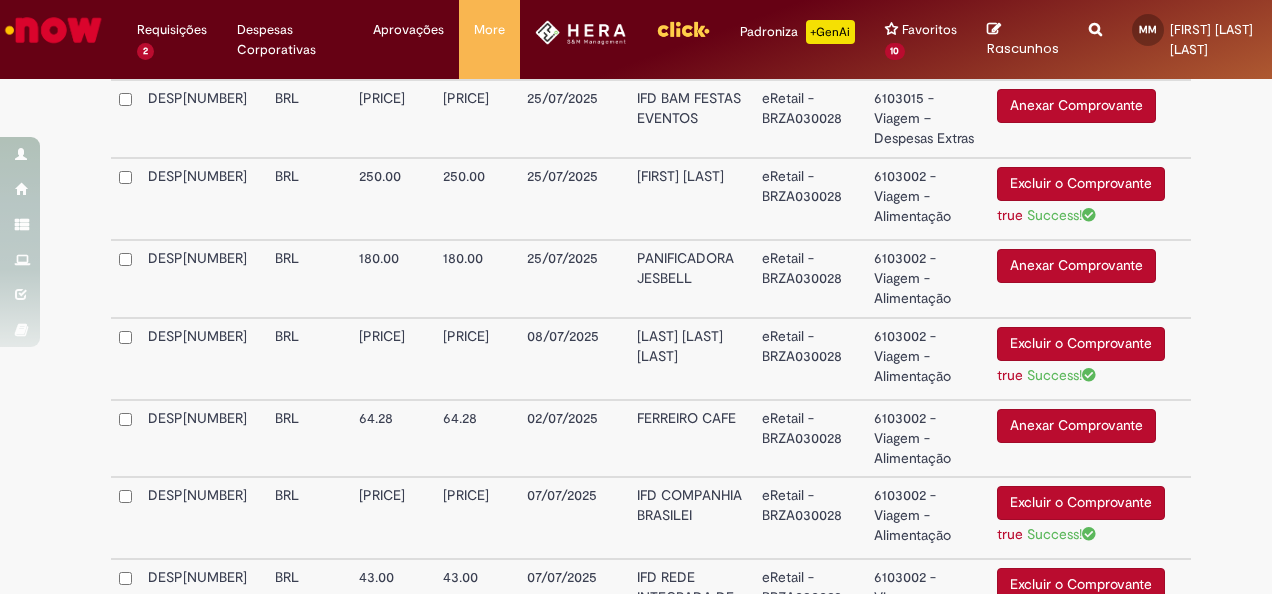 scroll, scrollTop: 680, scrollLeft: 0, axis: vertical 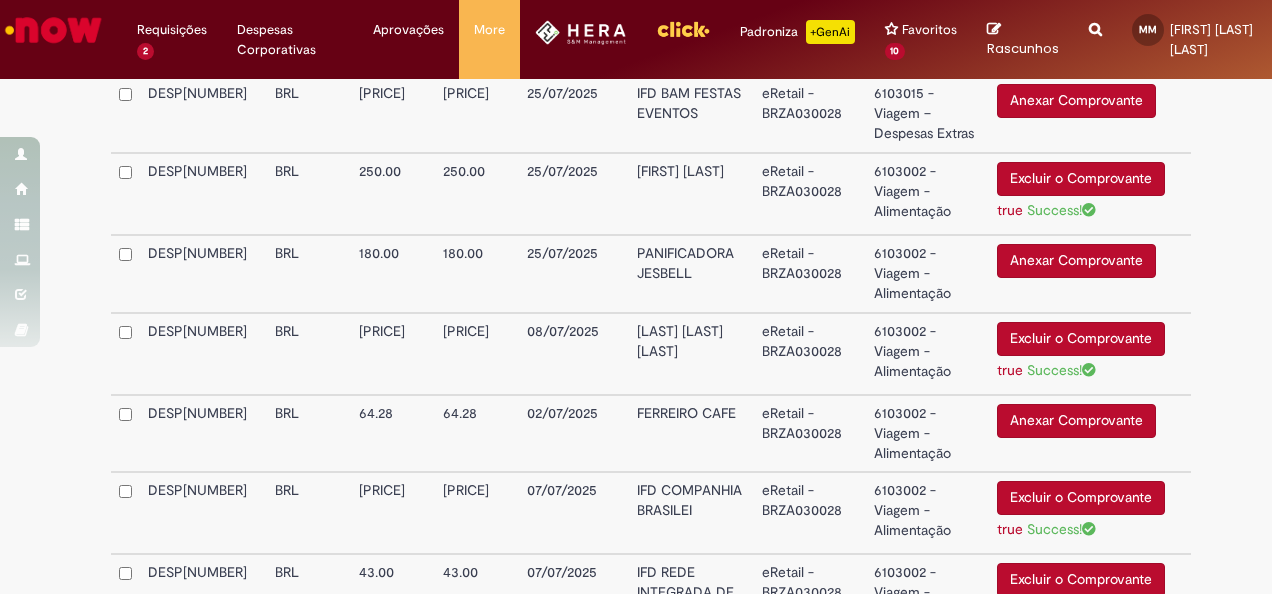 click on "Anexar Comprovante" at bounding box center [1076, 421] 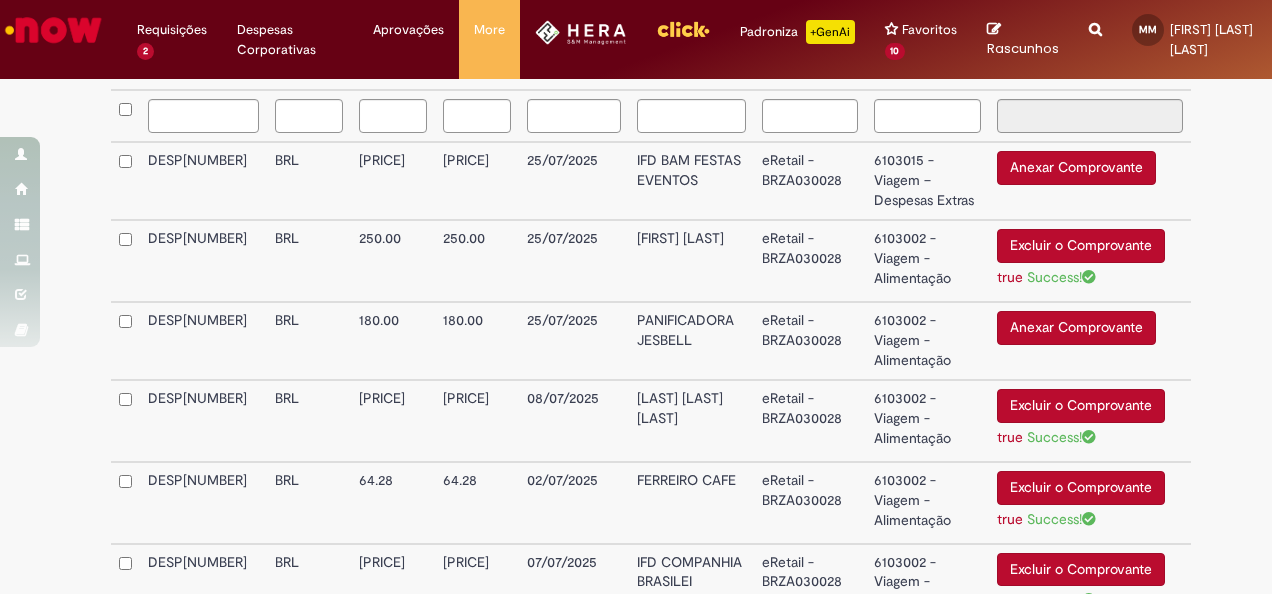 scroll, scrollTop: 620, scrollLeft: 0, axis: vertical 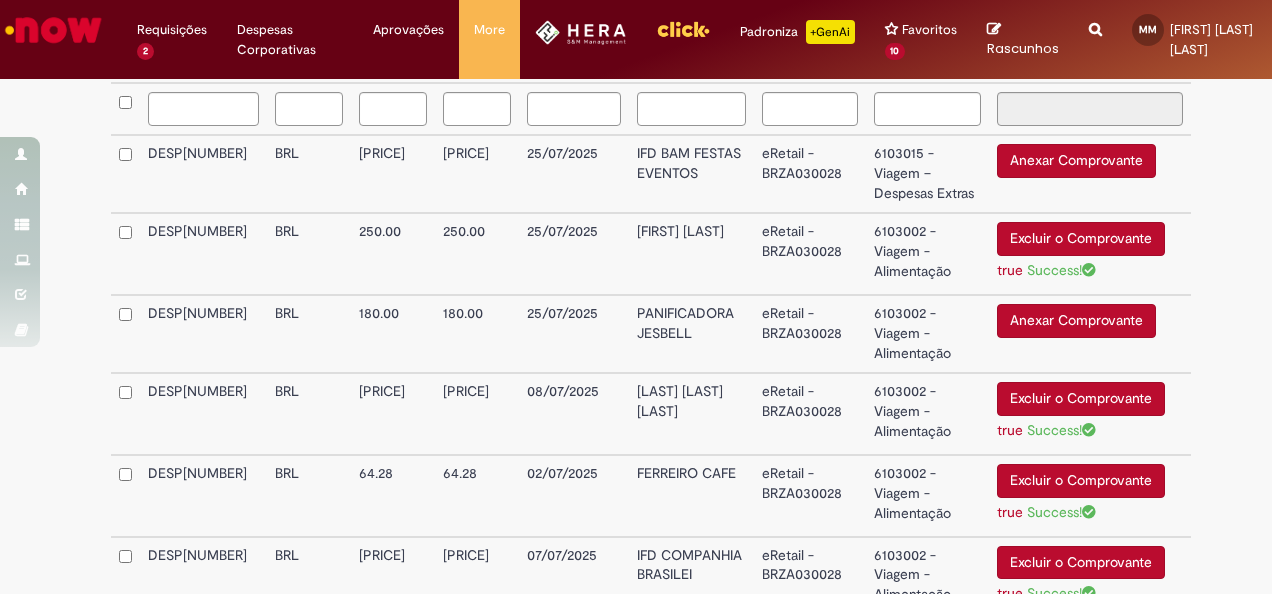 click on "Anexar Comprovante" at bounding box center (1076, 321) 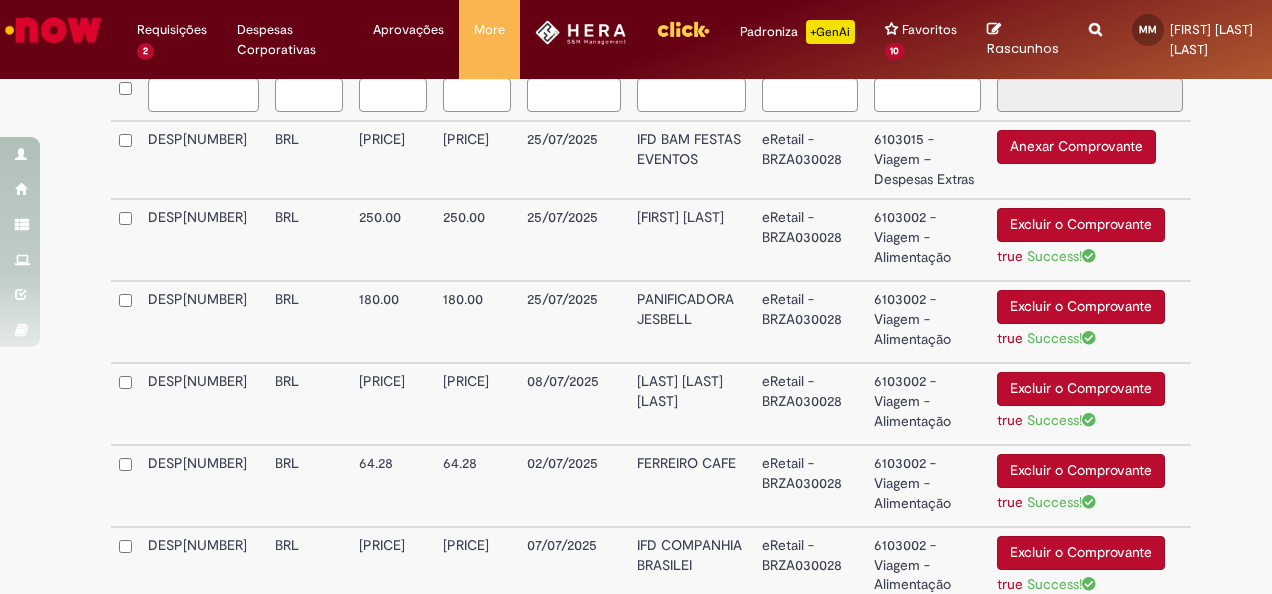 scroll, scrollTop: 635, scrollLeft: 0, axis: vertical 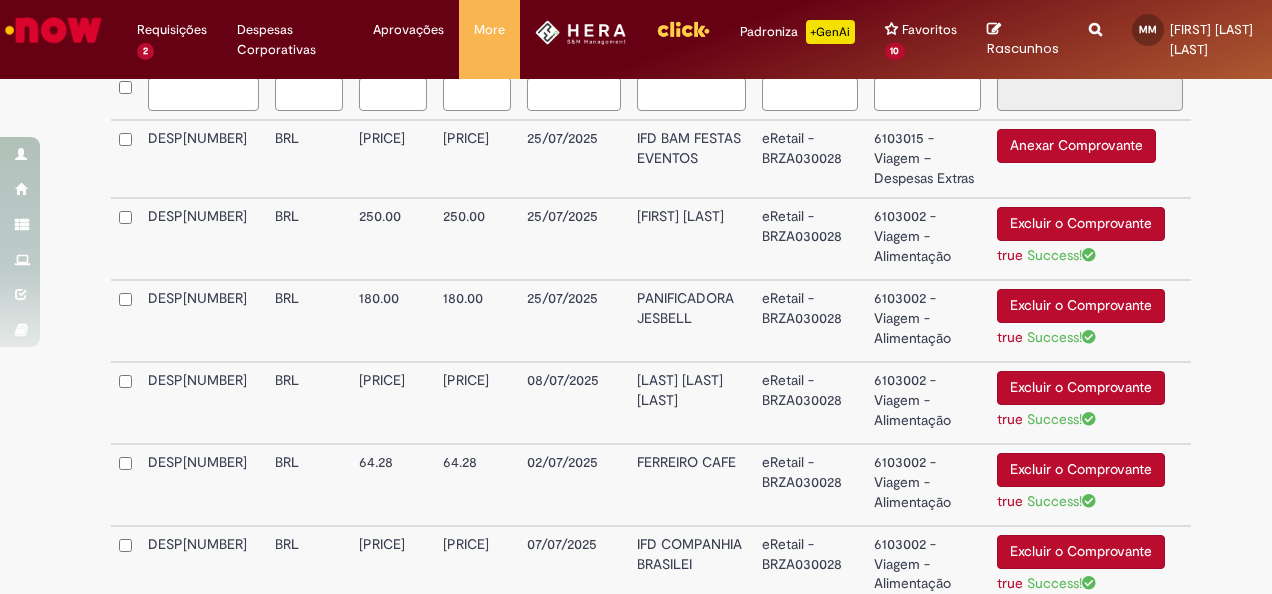 click on "Anexar Comprovante" at bounding box center (1076, 146) 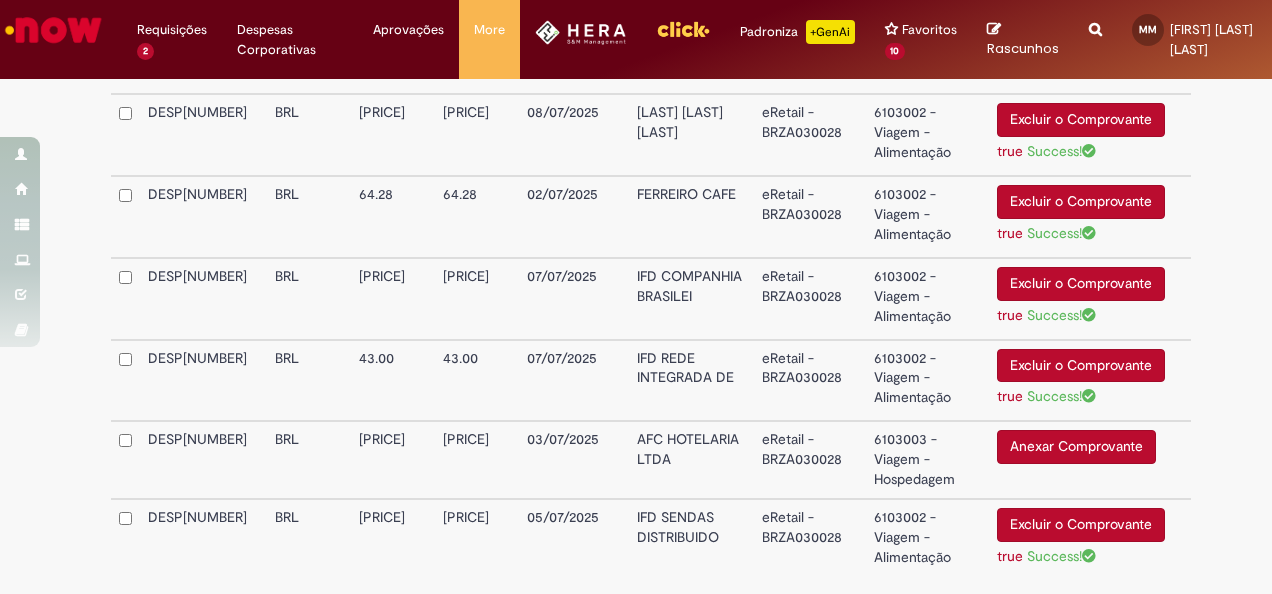 scroll, scrollTop: 1042, scrollLeft: 0, axis: vertical 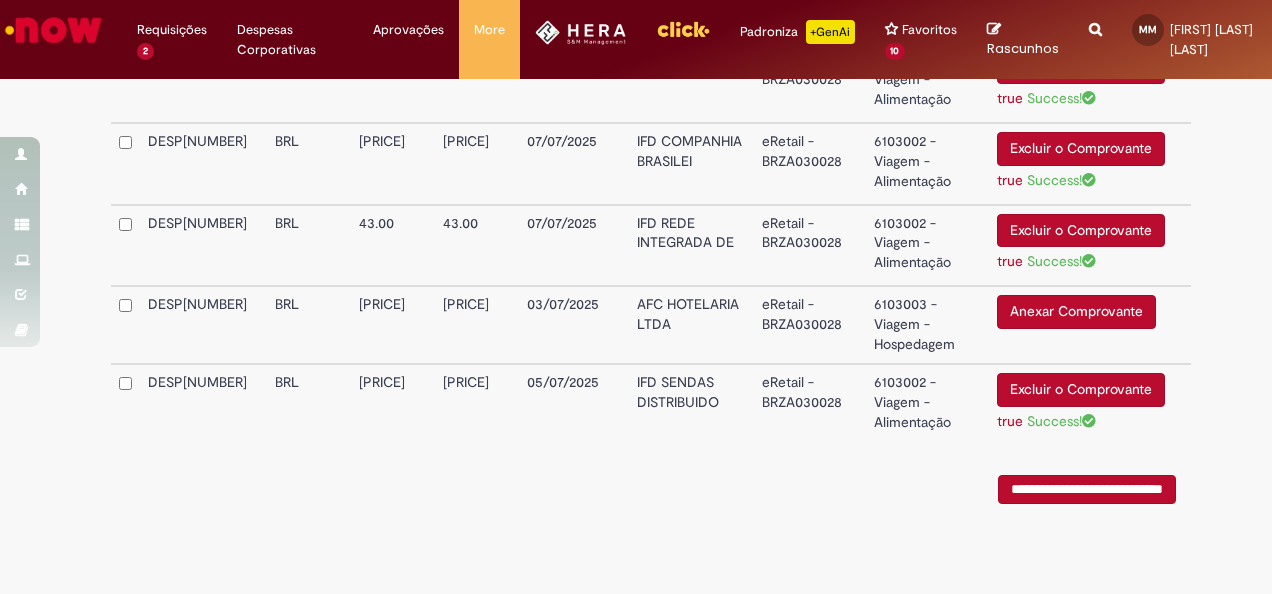 click on "6103002 - Viagem - Alimentação" at bounding box center [927, 404] 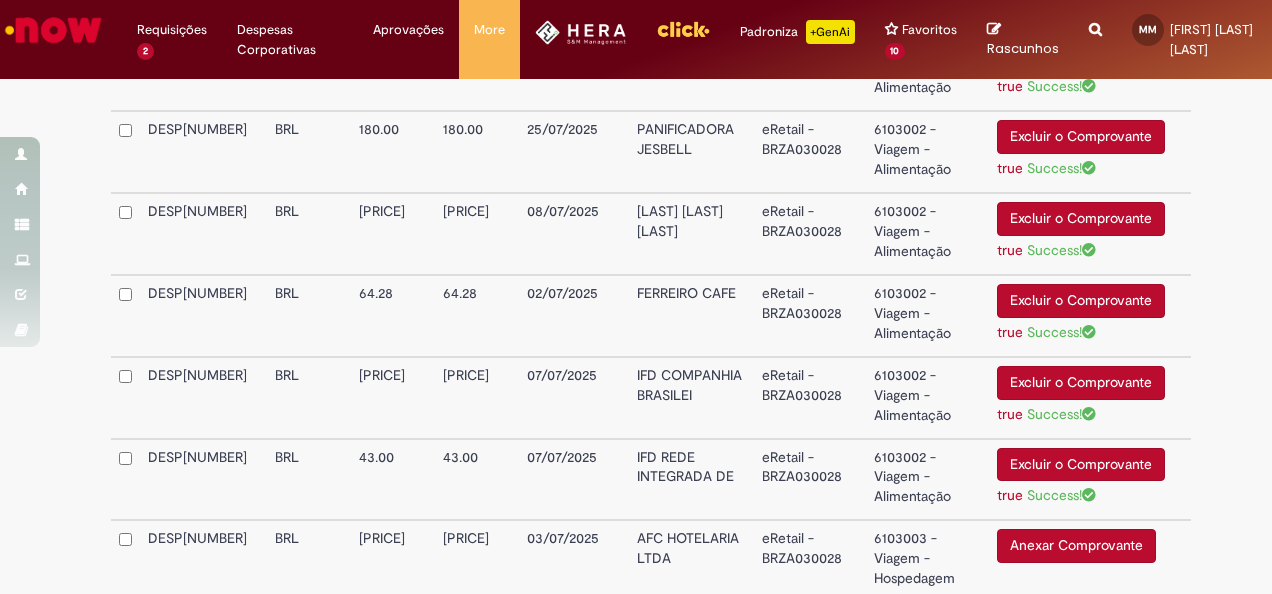 scroll, scrollTop: 978, scrollLeft: 0, axis: vertical 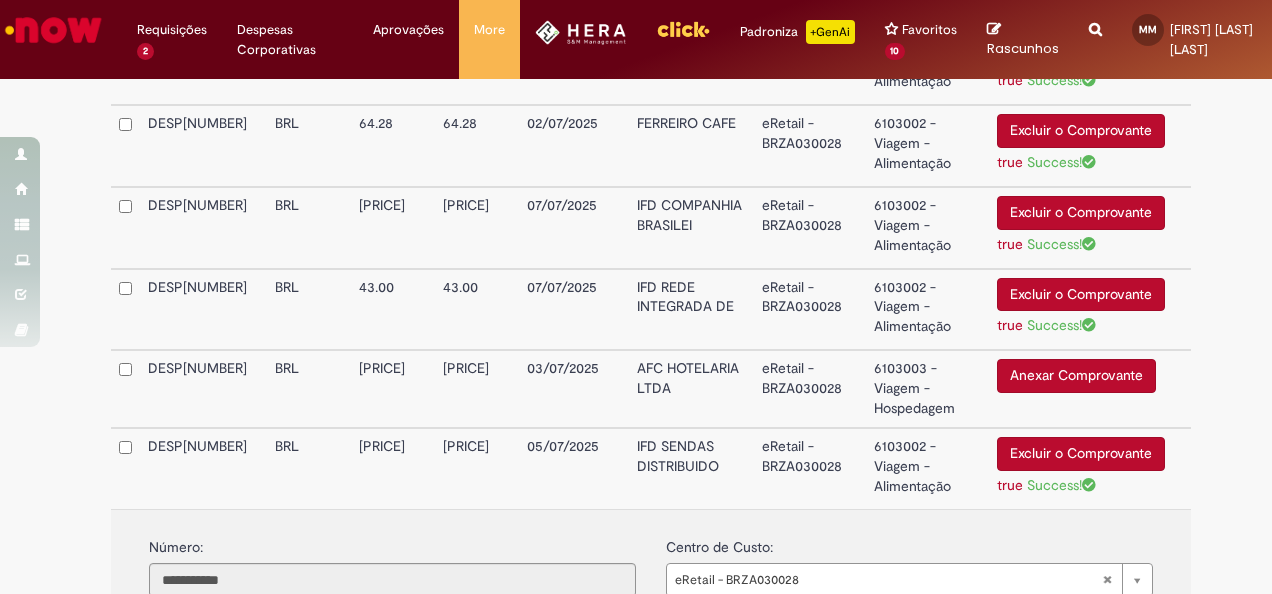 click on "Anexar Comprovante" at bounding box center [1076, 376] 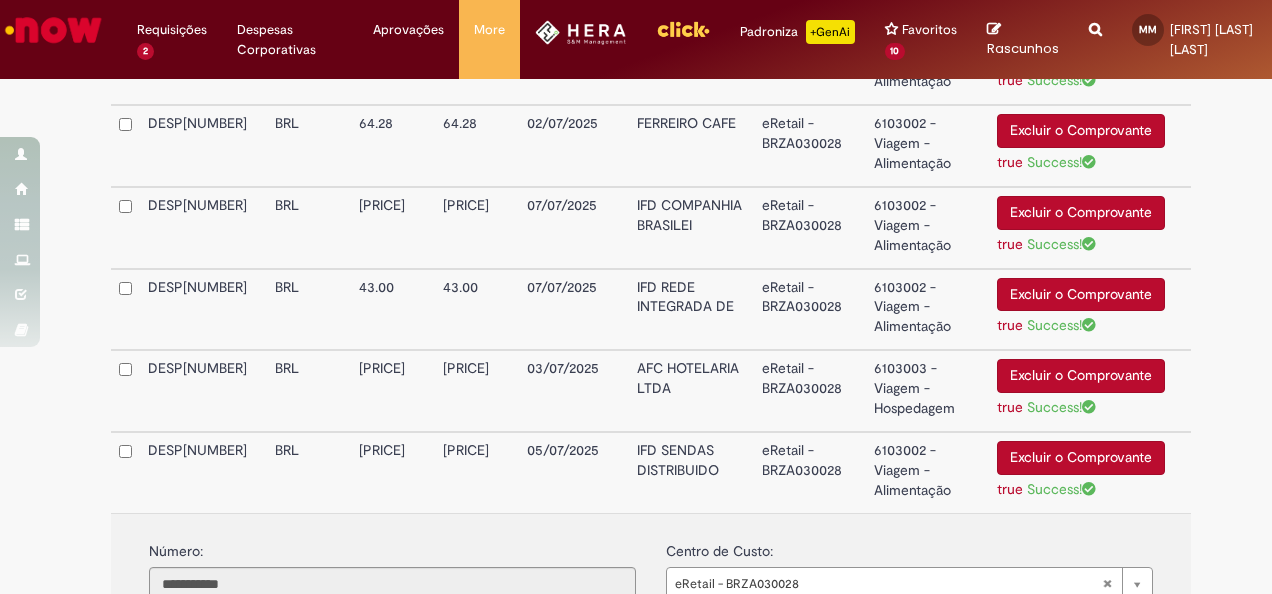 click on "6103003 - Viagem - Hospedagem" at bounding box center [927, 391] 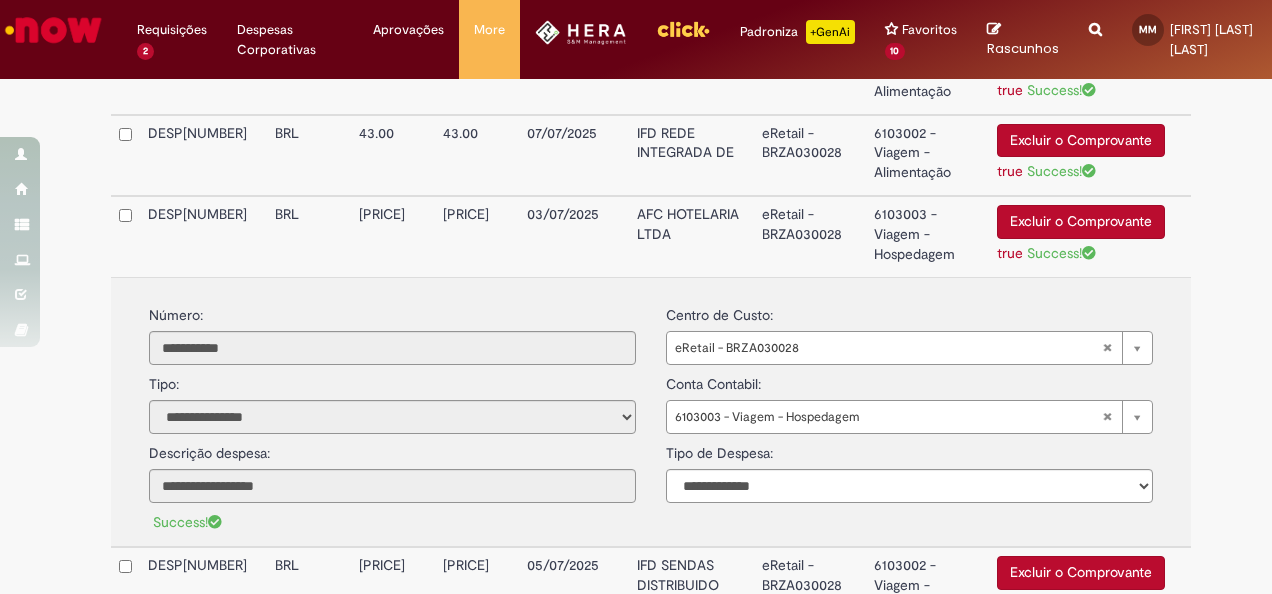 scroll, scrollTop: 1134, scrollLeft: 0, axis: vertical 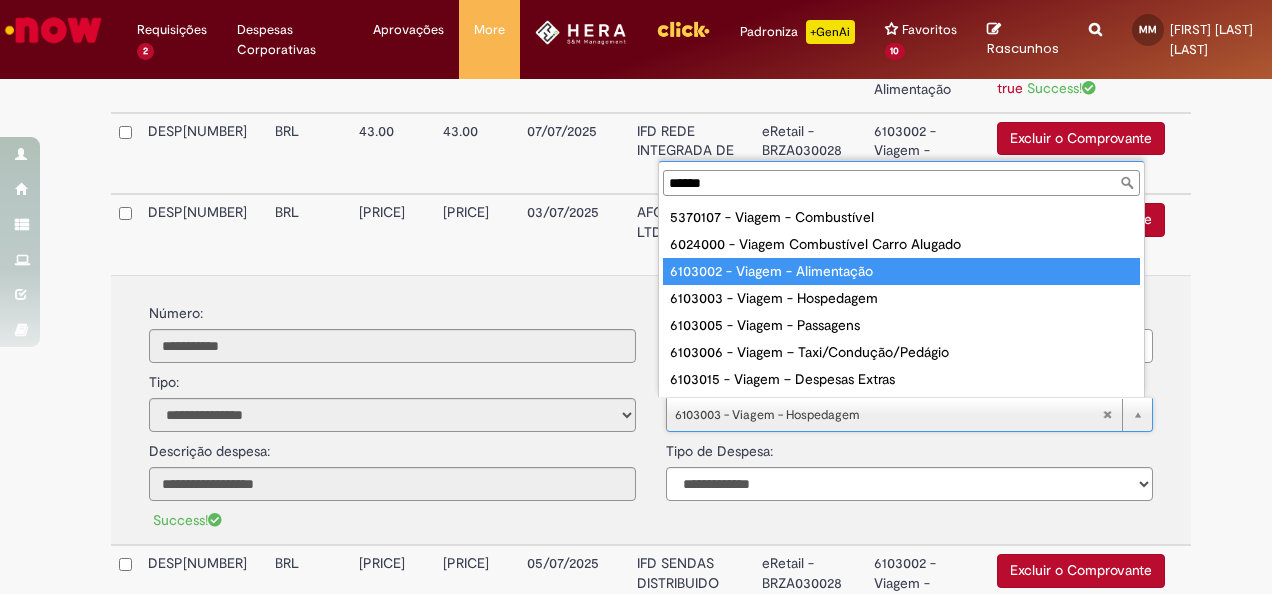 type on "******" 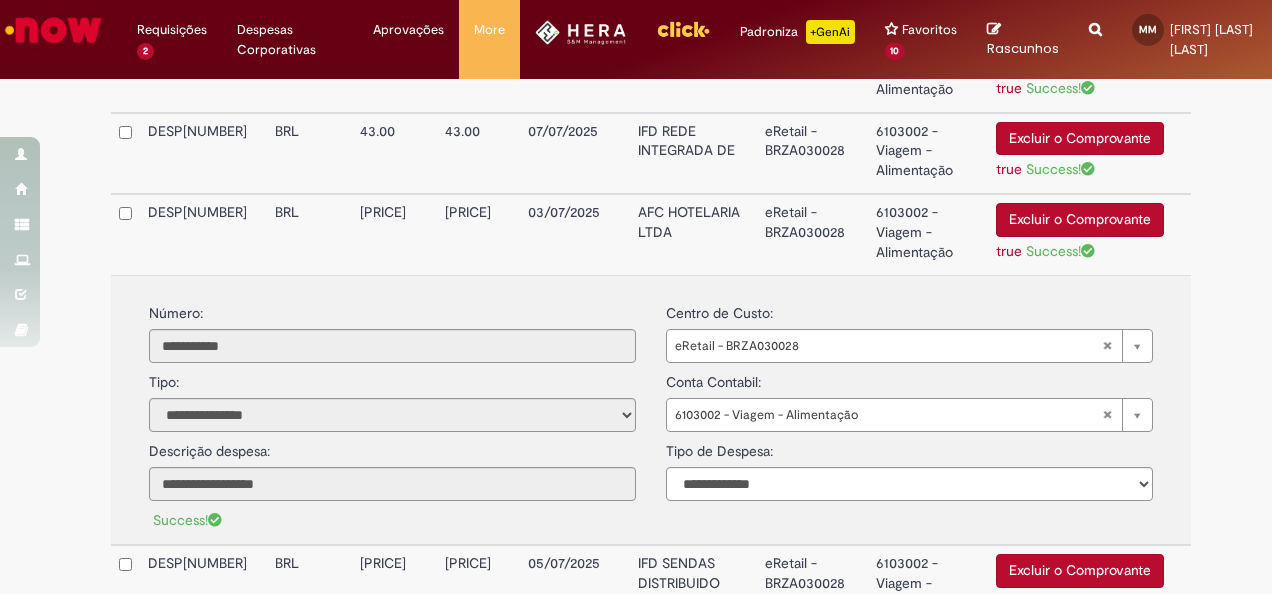 click on "**********" at bounding box center [392, 363] 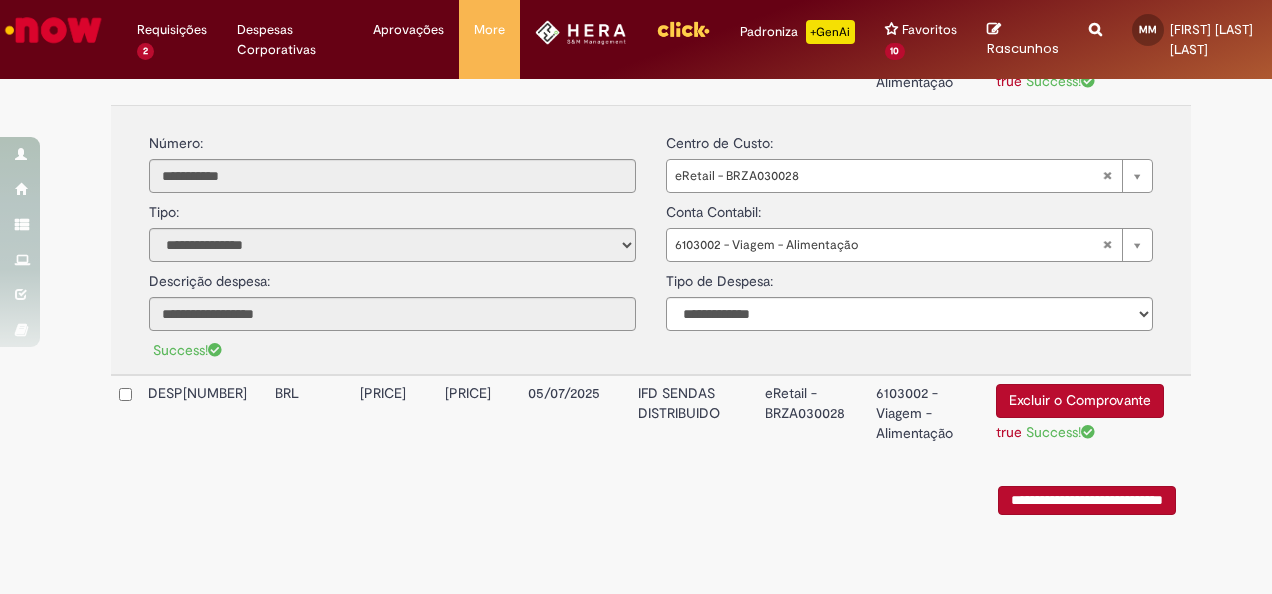 scroll, scrollTop: 1314, scrollLeft: 0, axis: vertical 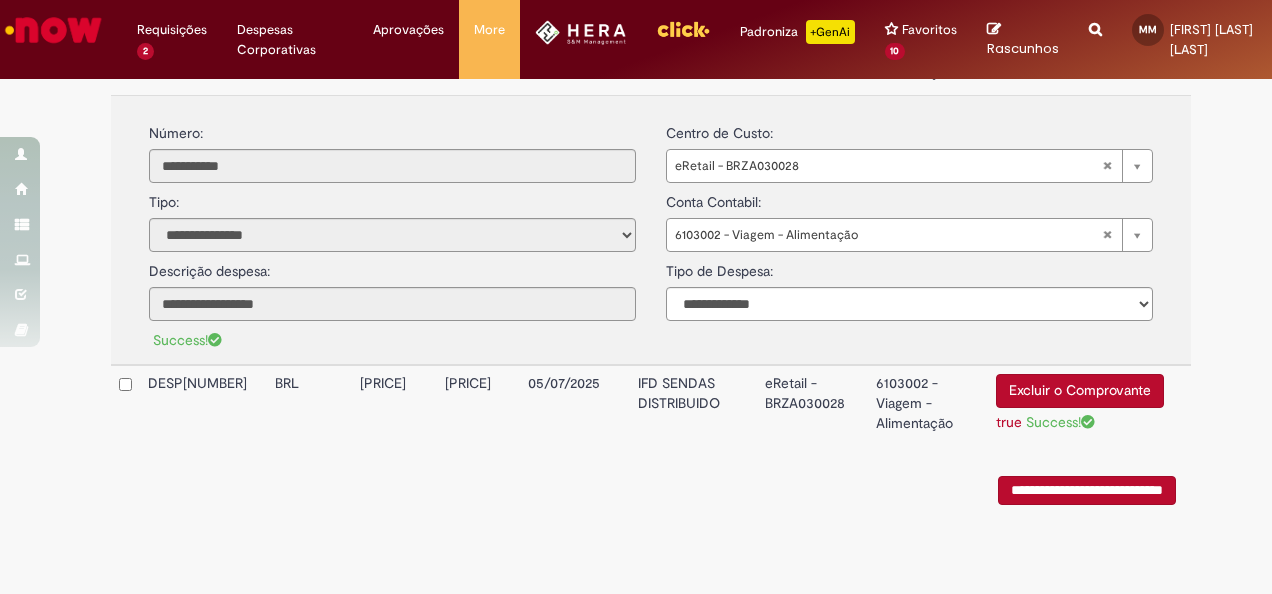 click on "6103002 - Viagem - Alimentação" at bounding box center (928, 405) 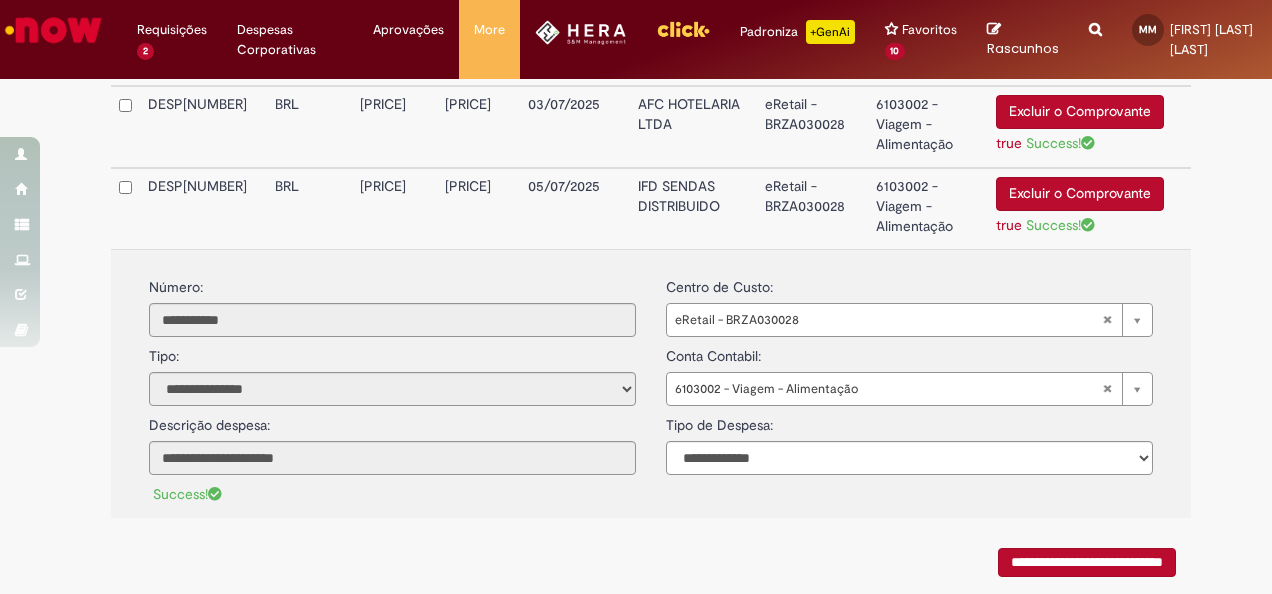 scroll, scrollTop: 1248, scrollLeft: 0, axis: vertical 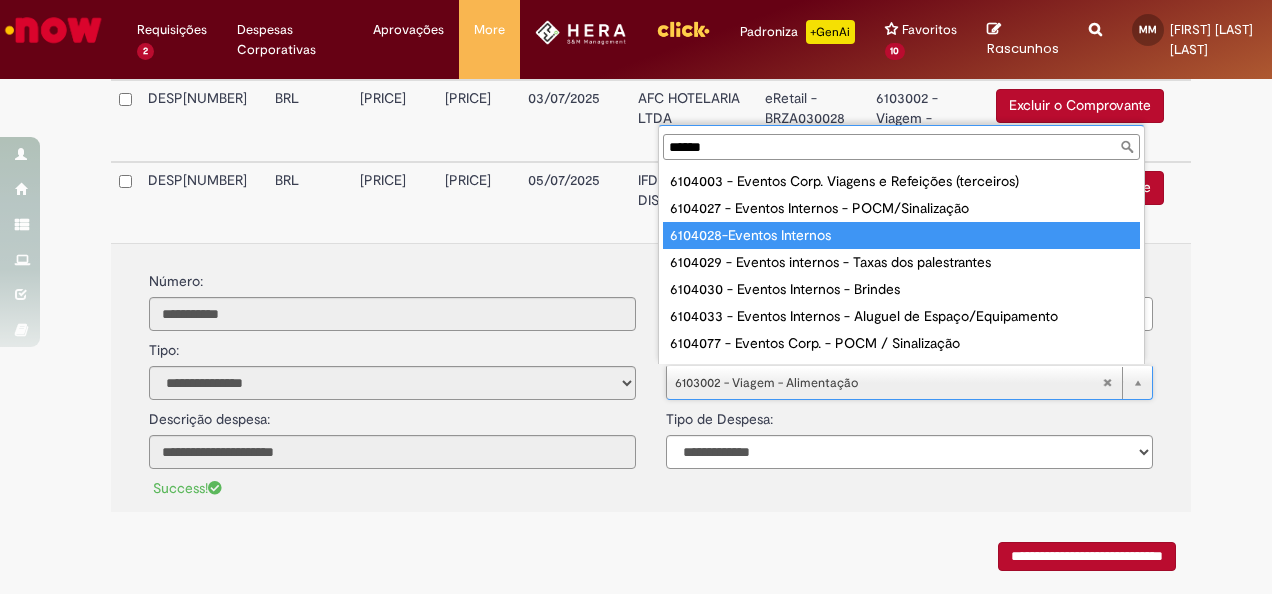 type on "******" 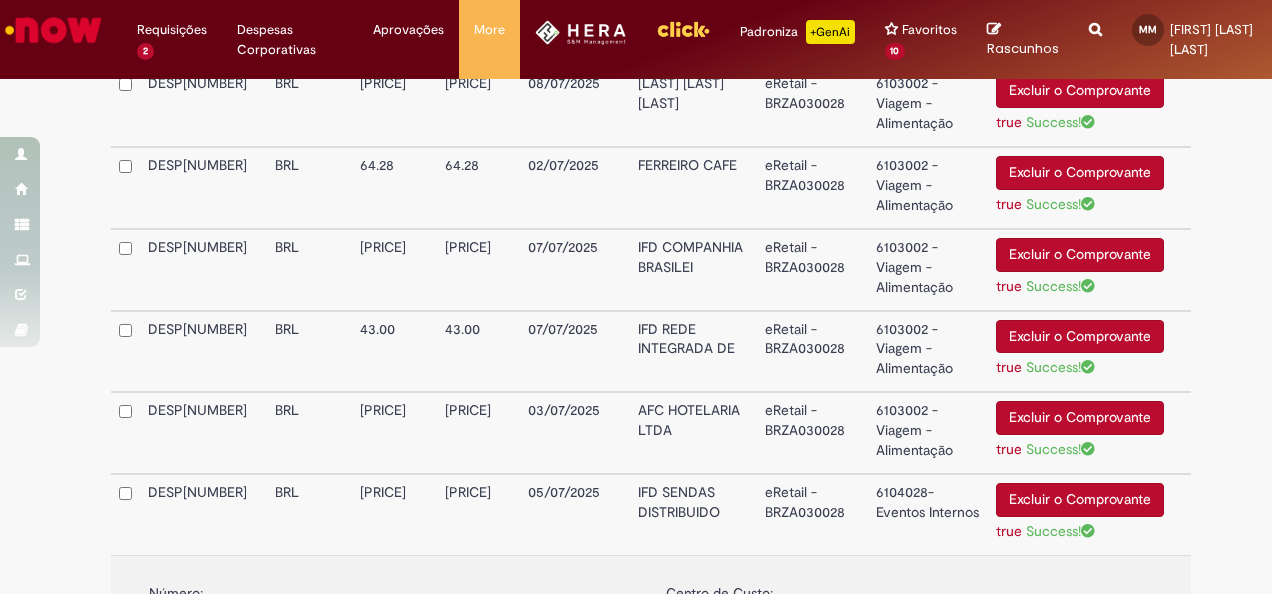 scroll, scrollTop: 930, scrollLeft: 0, axis: vertical 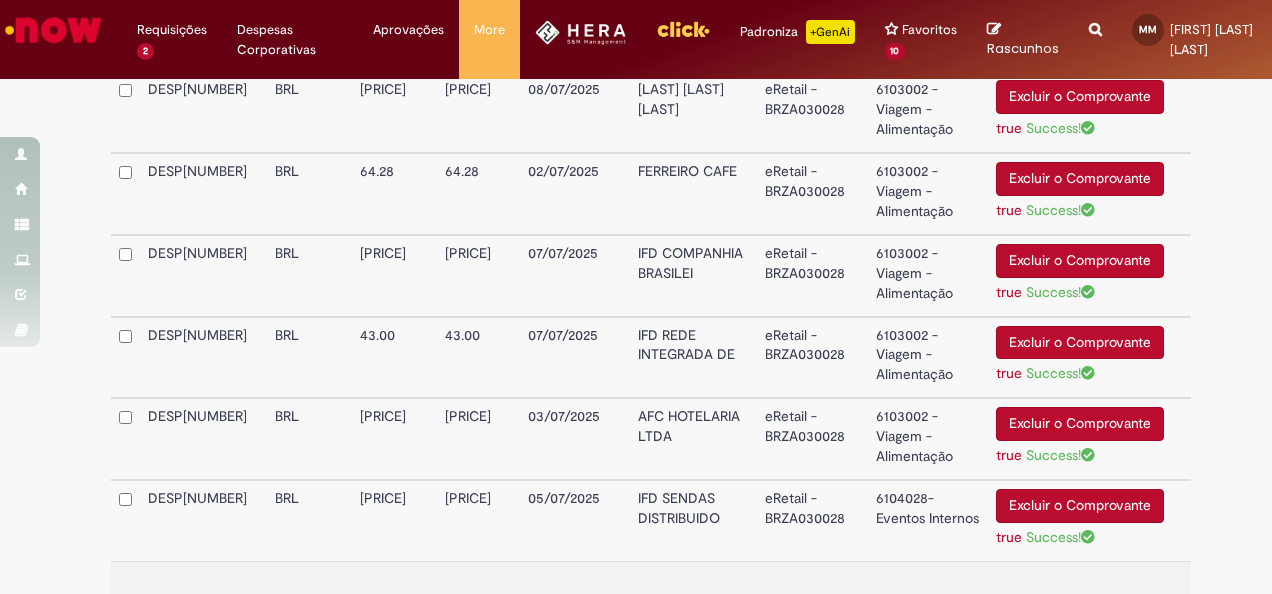 click on "6103002 - Viagem - Alimentação" at bounding box center (928, 358) 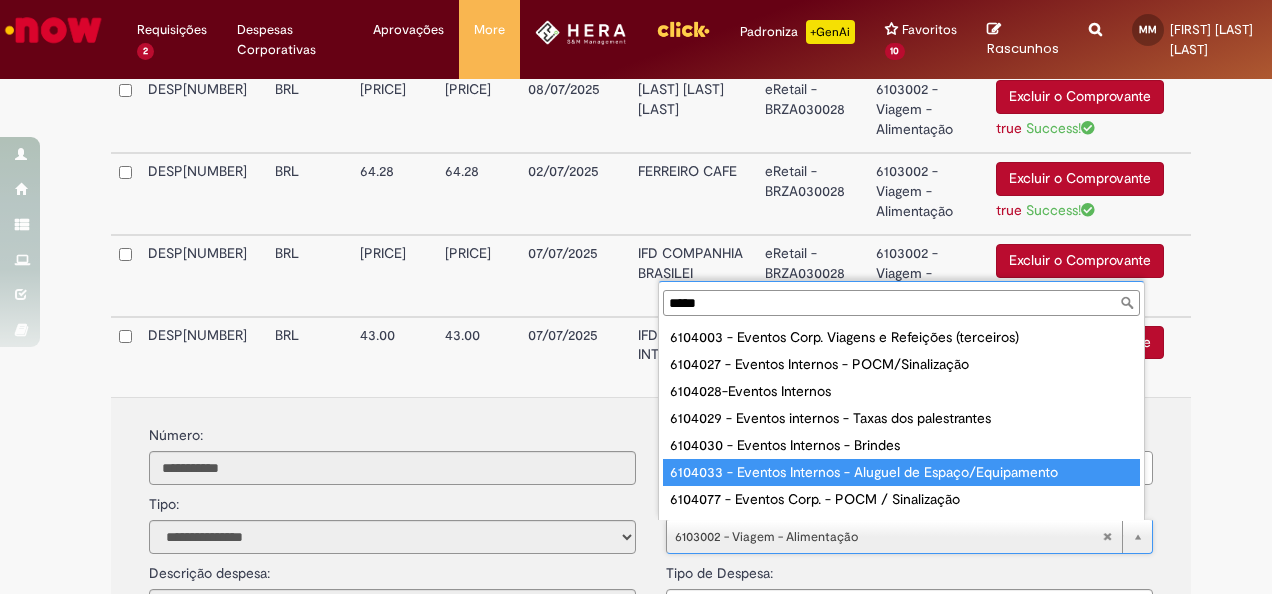 scroll, scrollTop: 16, scrollLeft: 0, axis: vertical 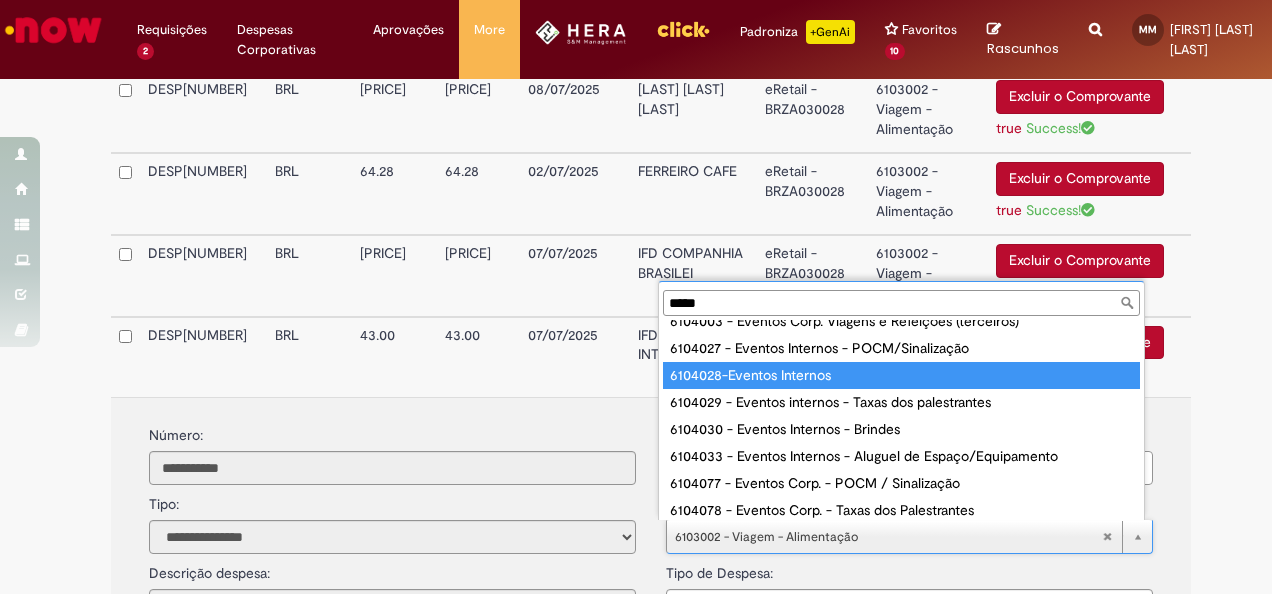 type on "*****" 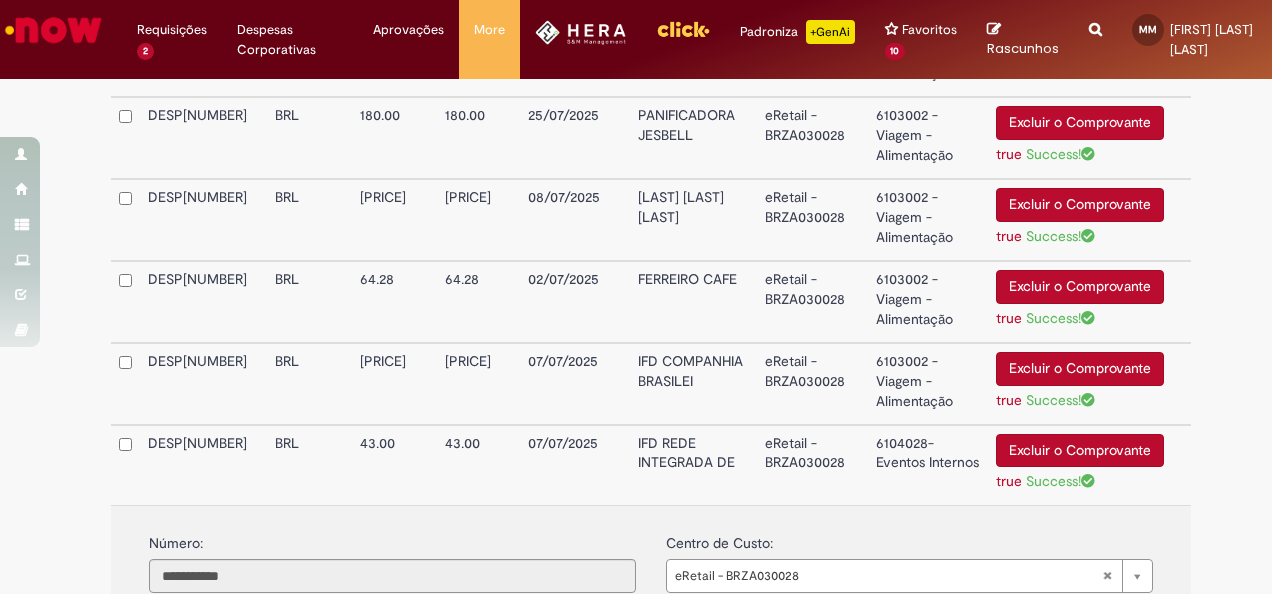 scroll, scrollTop: 808, scrollLeft: 0, axis: vertical 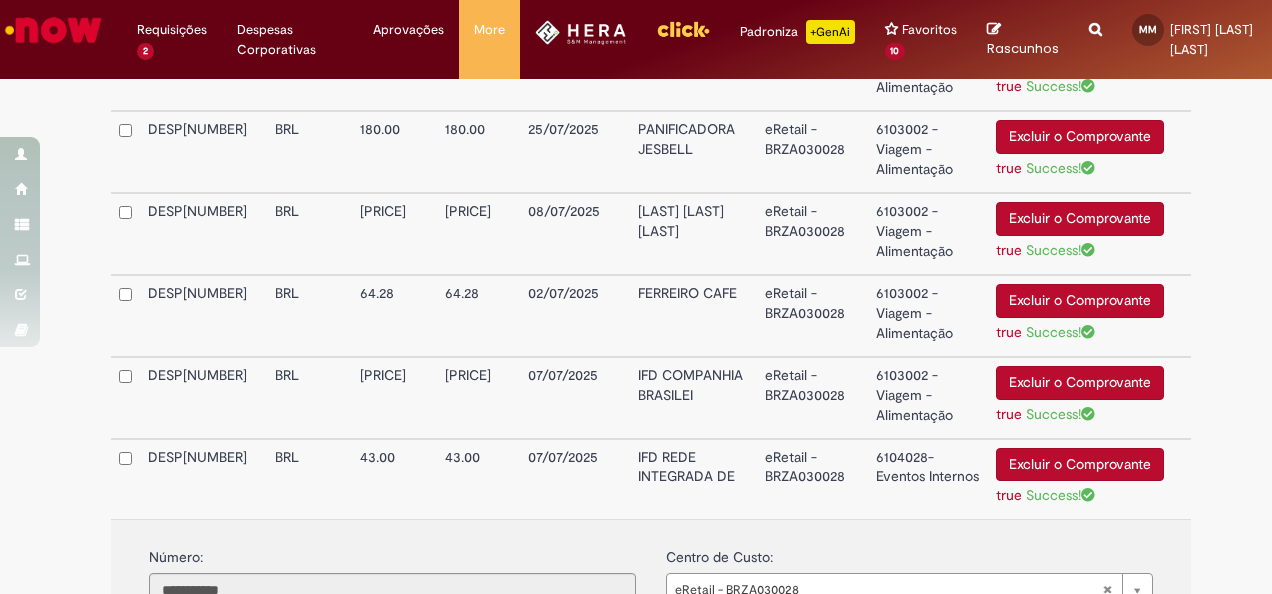 click on "6103002 - Viagem - Alimentação" at bounding box center (928, 398) 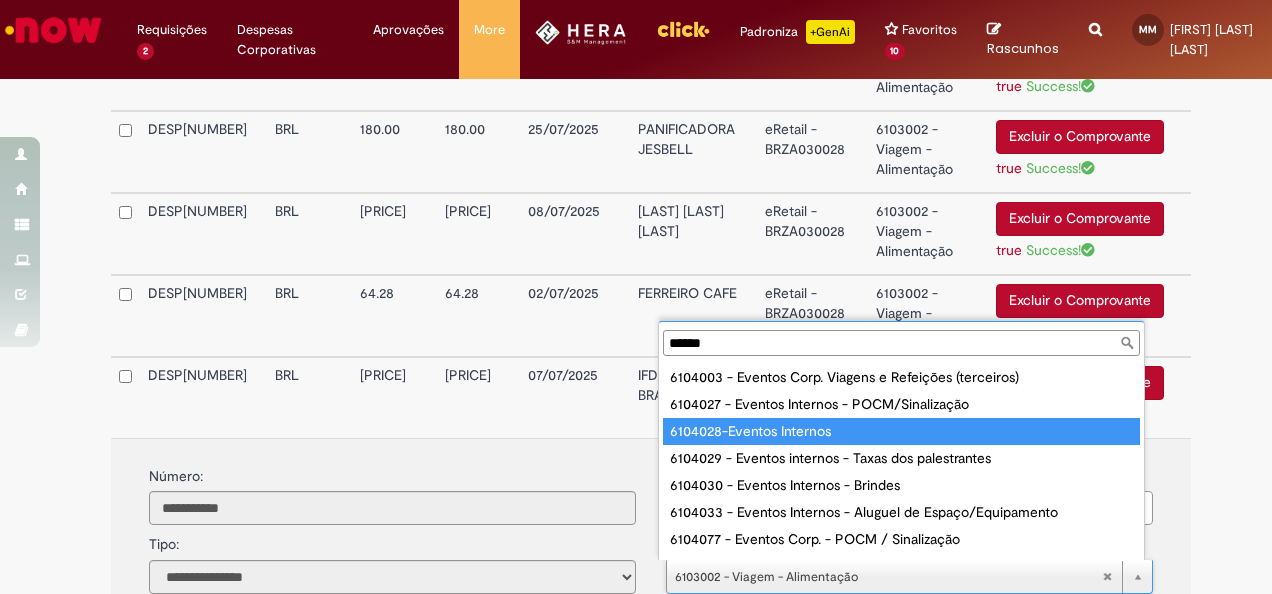 type on "******" 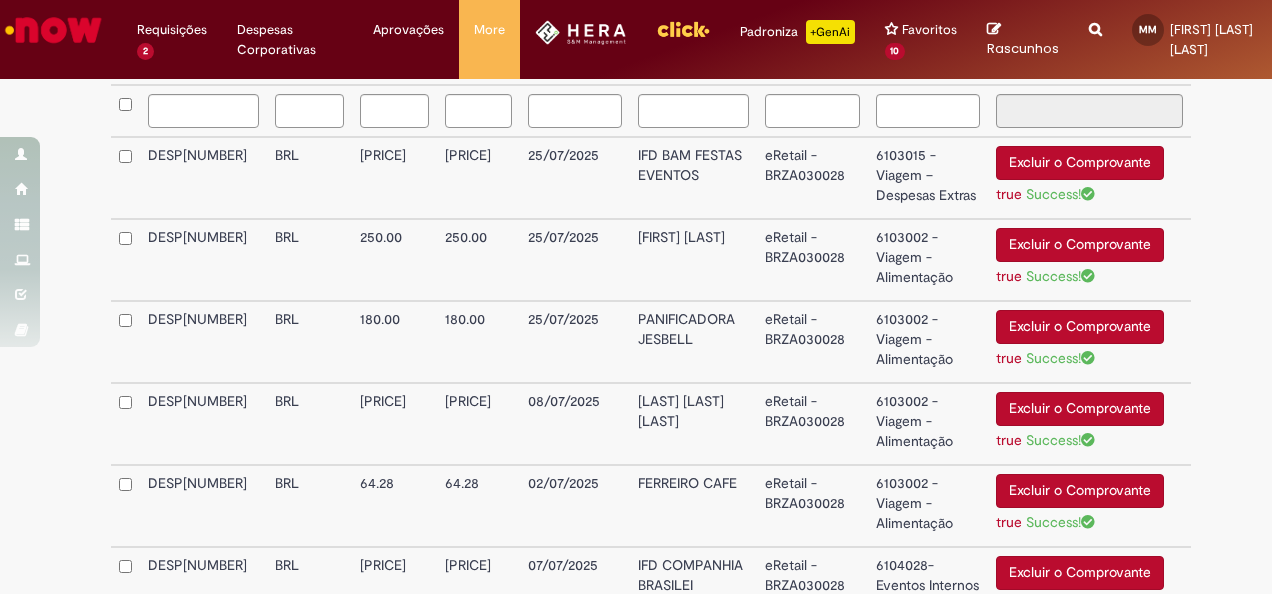 scroll, scrollTop: 606, scrollLeft: 0, axis: vertical 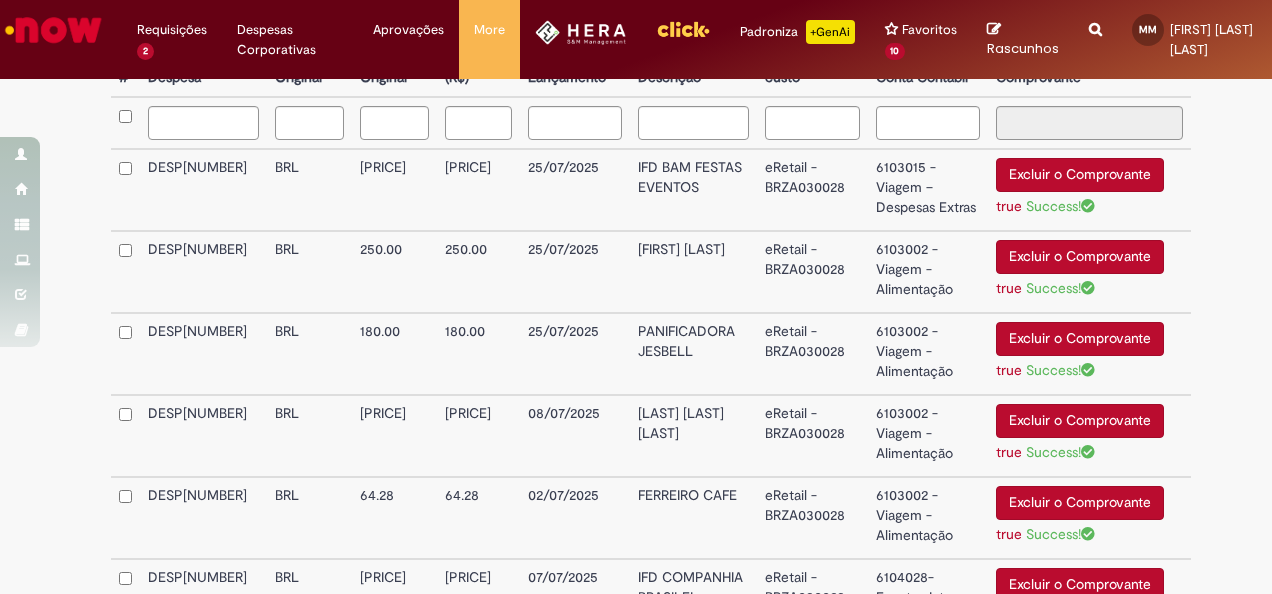 click on "6103002 - Viagem - Alimentação" at bounding box center (928, 436) 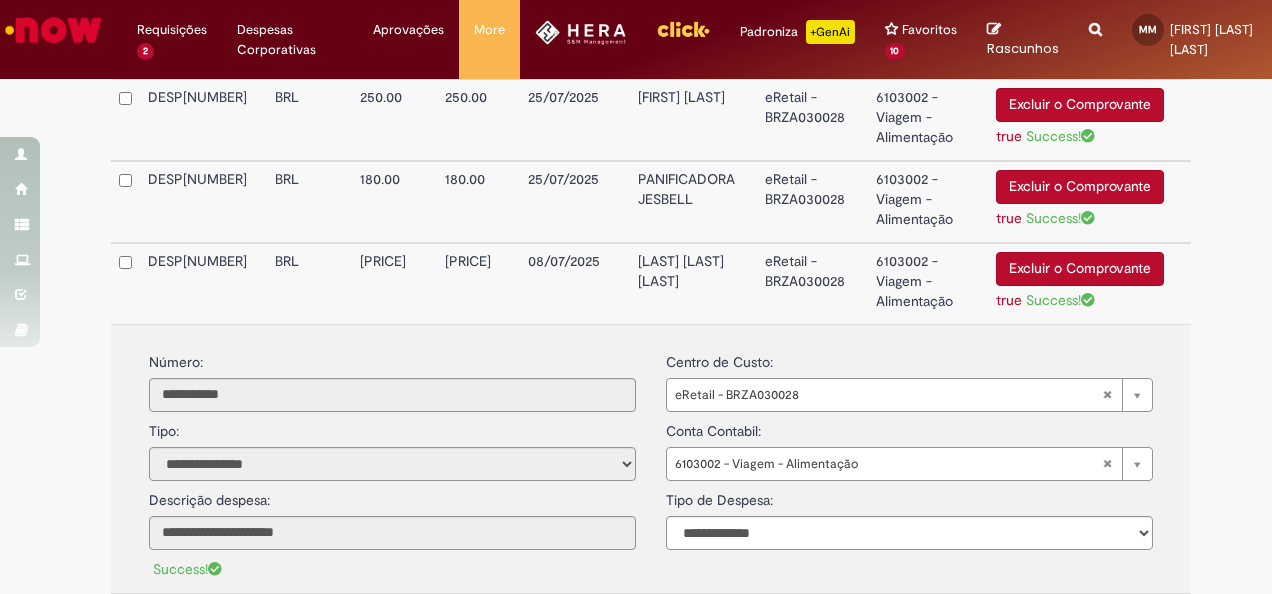 scroll, scrollTop: 758, scrollLeft: 0, axis: vertical 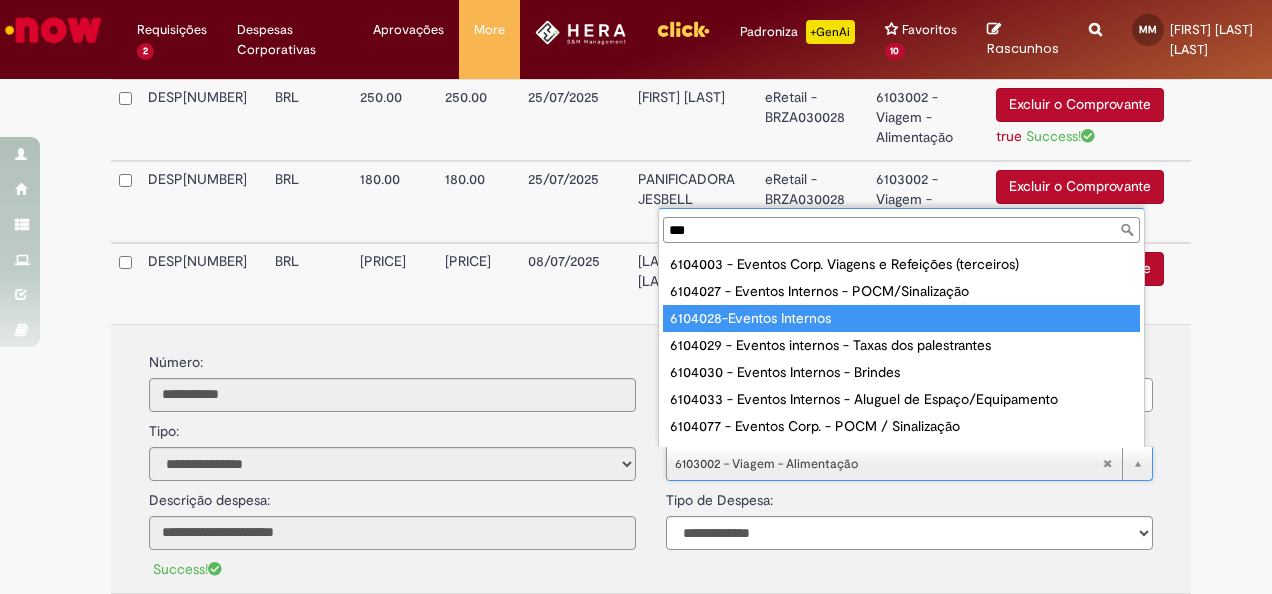type on "***" 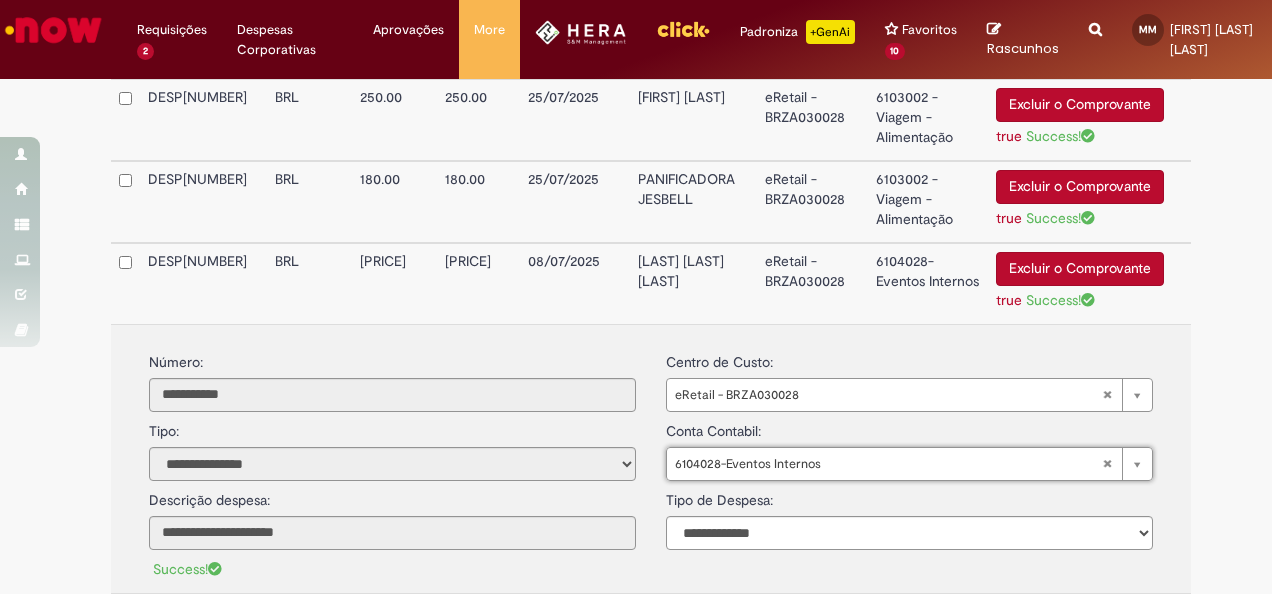 scroll, scrollTop: 604, scrollLeft: 0, axis: vertical 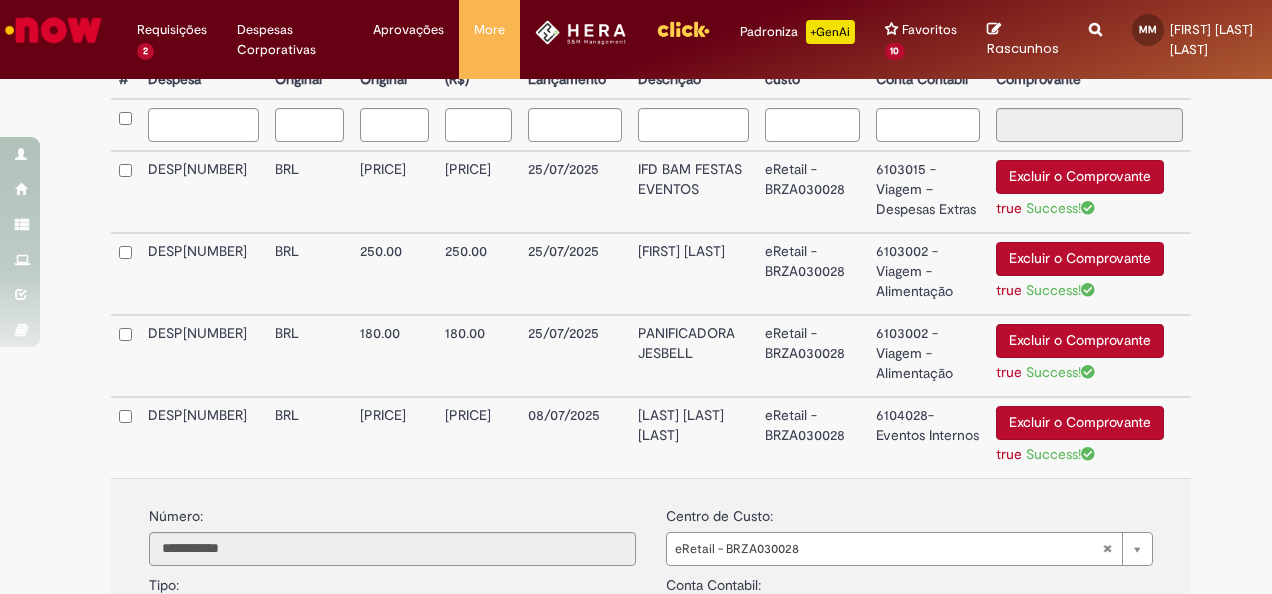 click on "6103002 - Viagem - Alimentação" at bounding box center (928, 356) 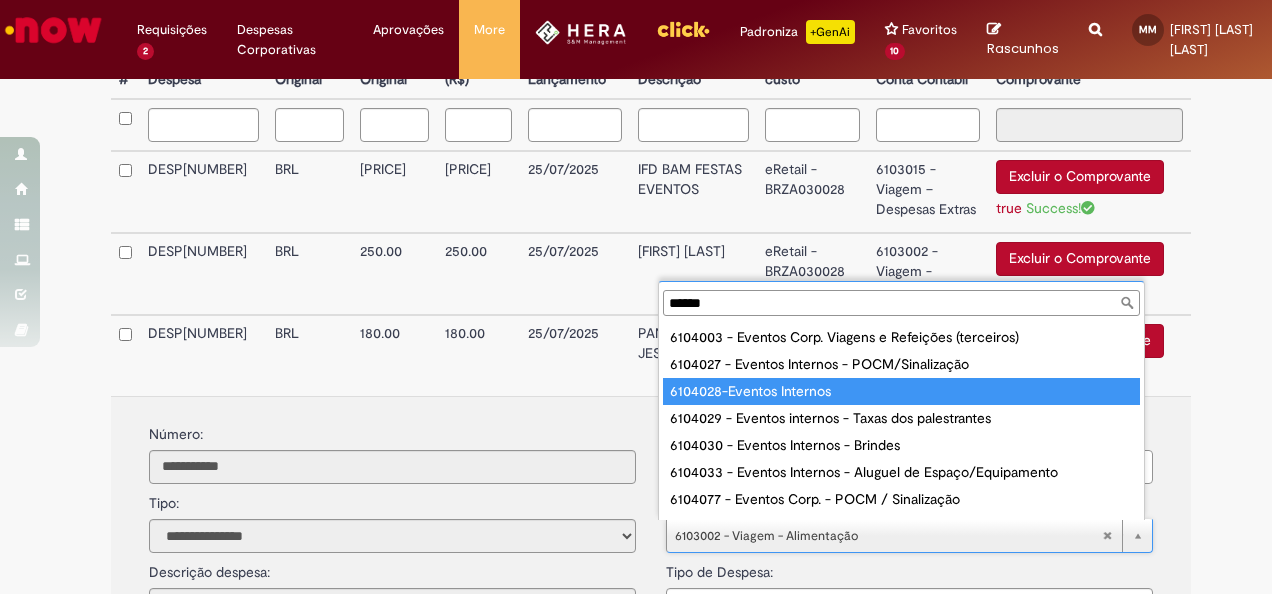 type on "******" 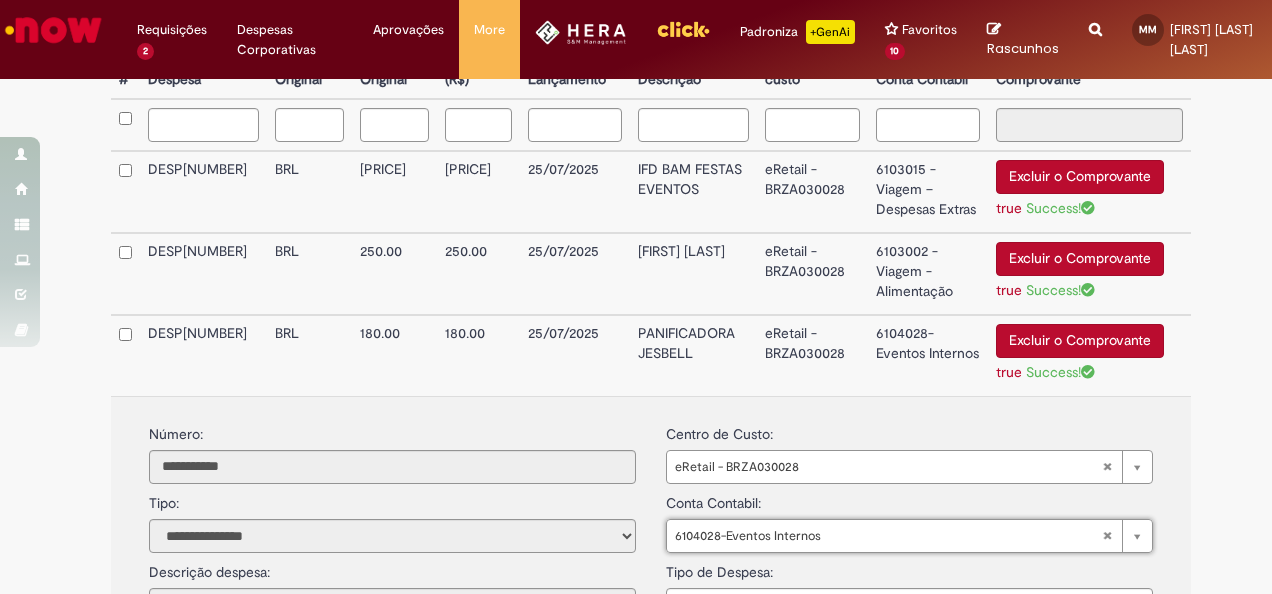 click on "6103002 - Viagem - Alimentação" at bounding box center [928, 274] 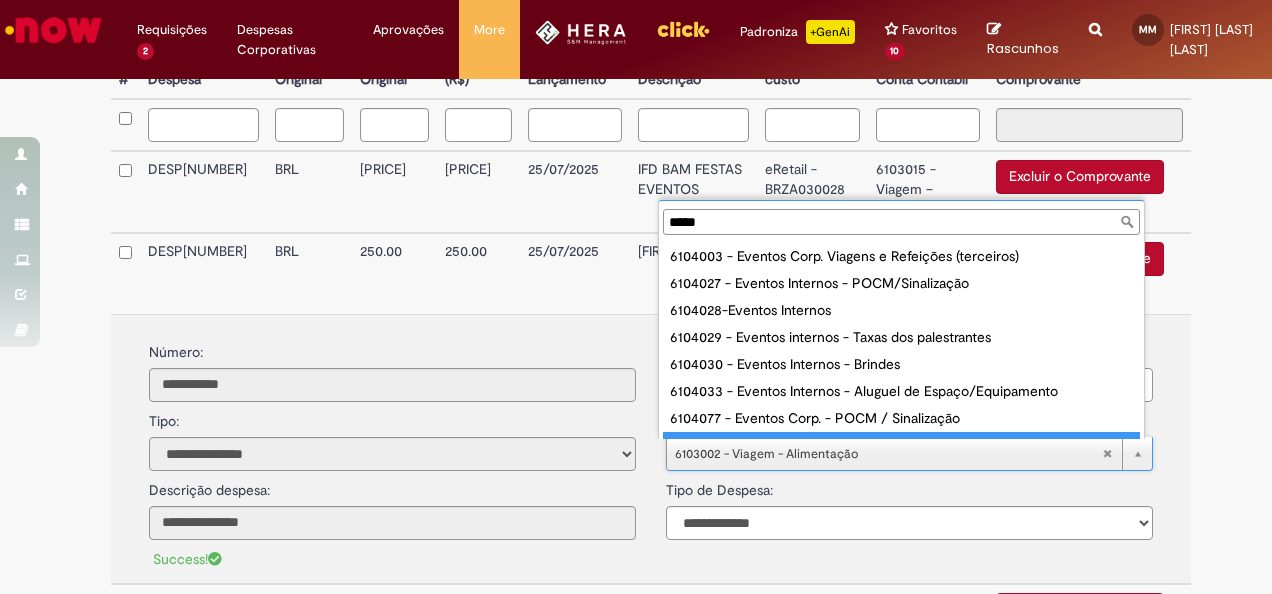 scroll, scrollTop: 16, scrollLeft: 0, axis: vertical 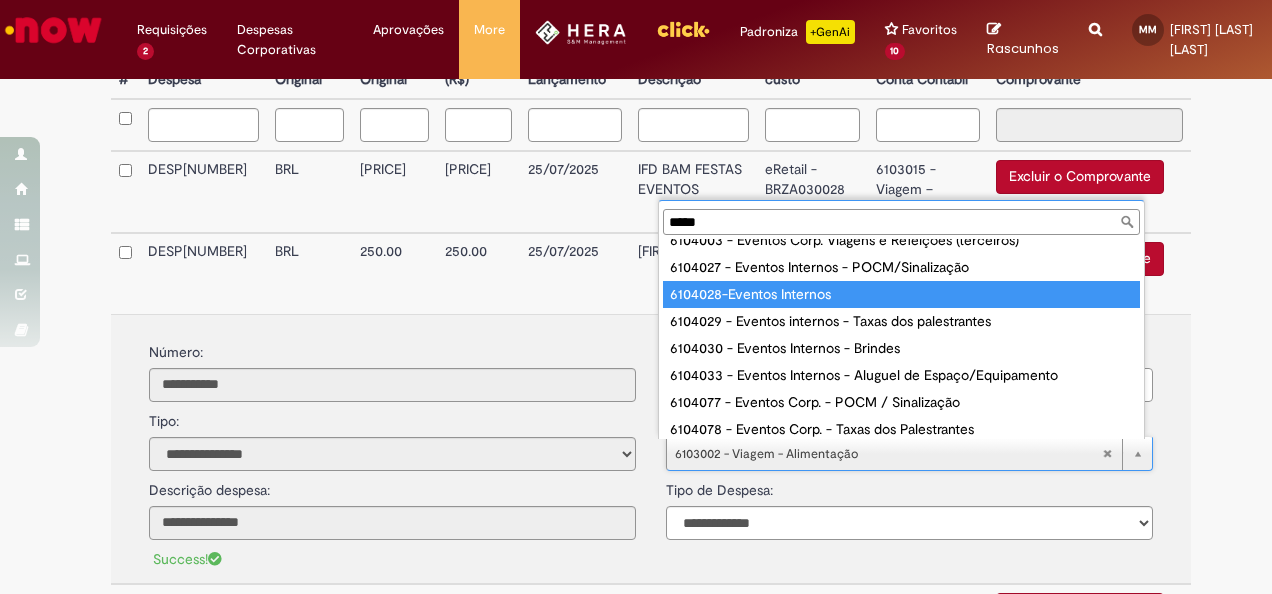 type on "*****" 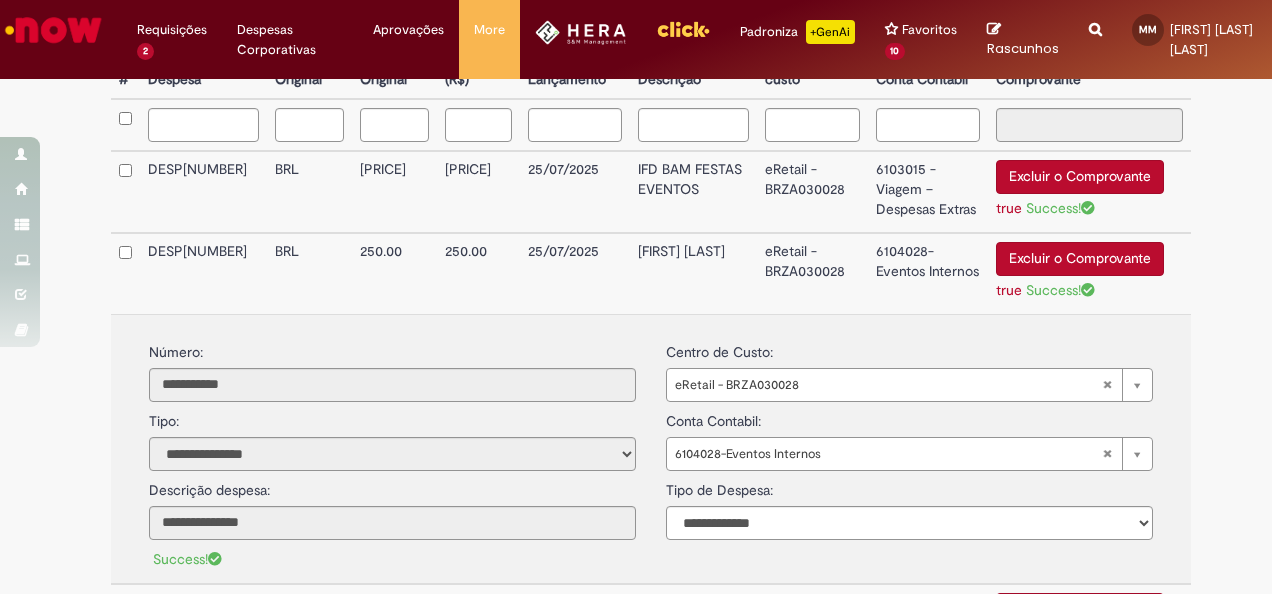 click on "6103015 - Viagem – Despesas Extras" at bounding box center (928, 192) 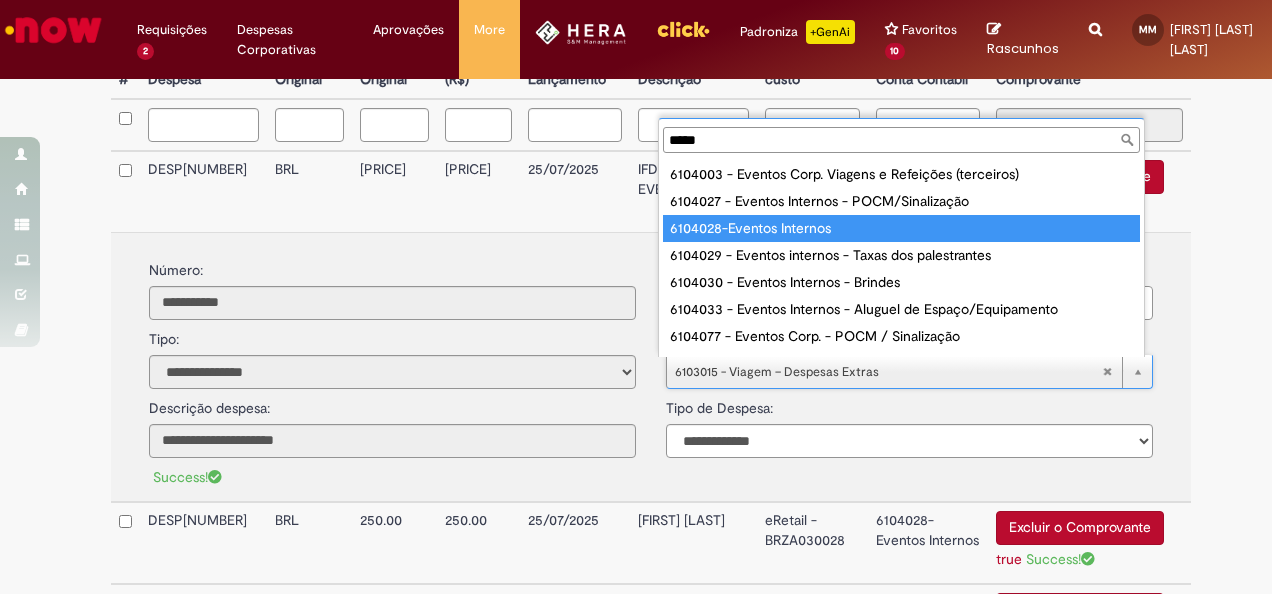 type on "*****" 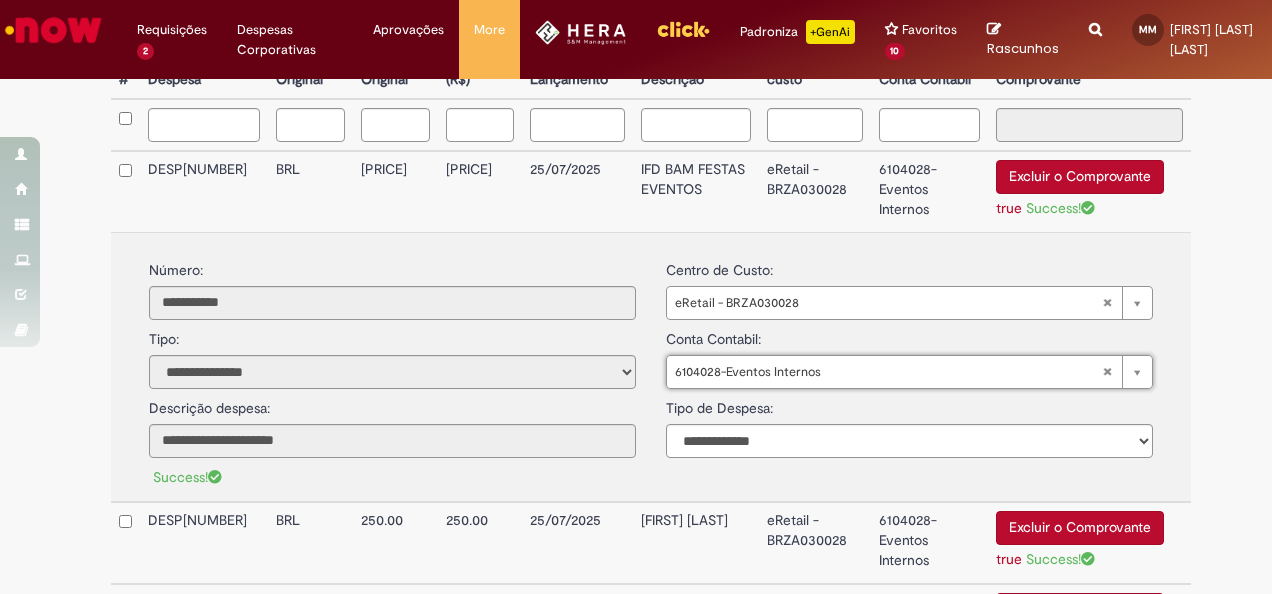 click on "IFD BAM FESTAS EVENTOS" at bounding box center [696, 191] 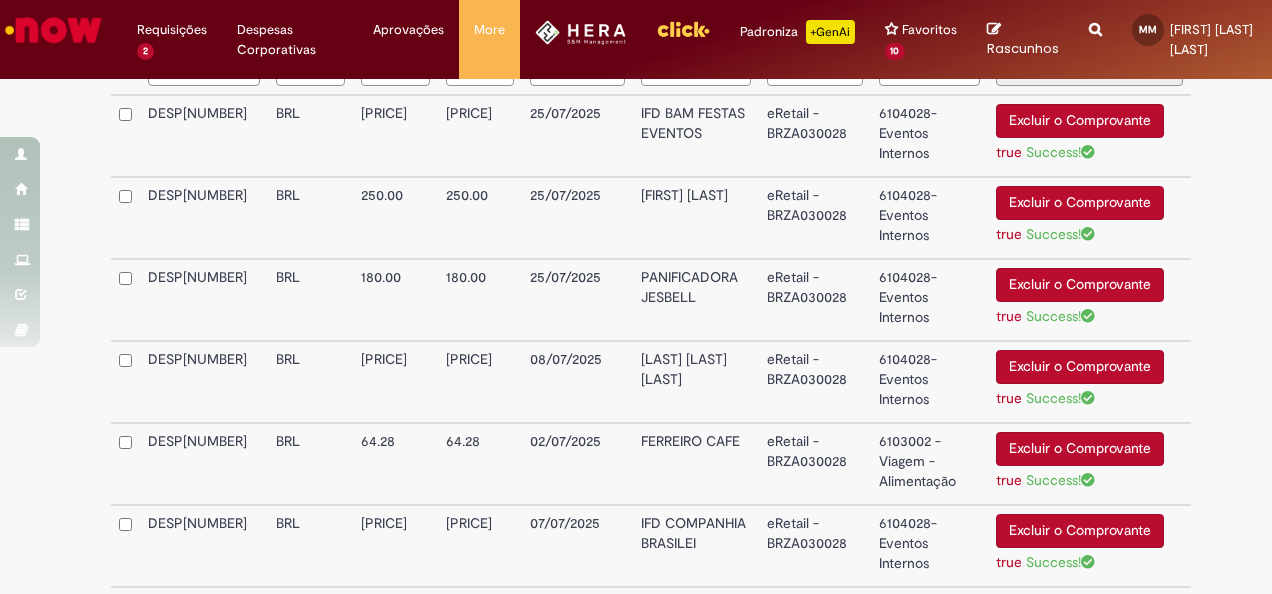 scroll, scrollTop: 1046, scrollLeft: 0, axis: vertical 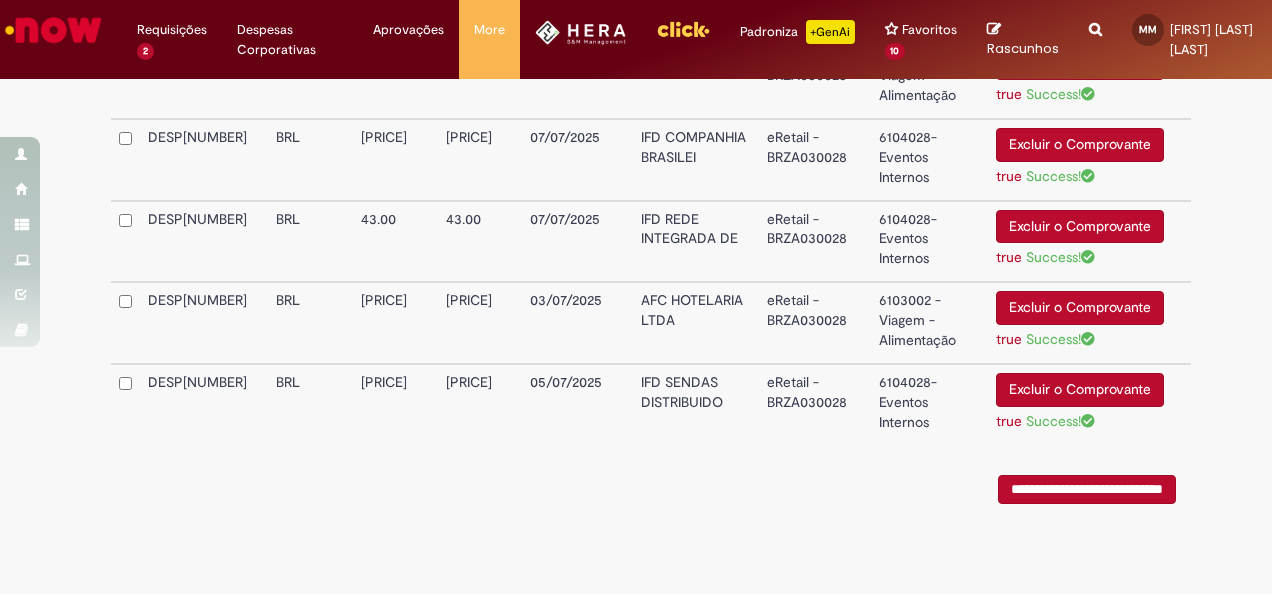 click on "**********" at bounding box center (1087, 489) 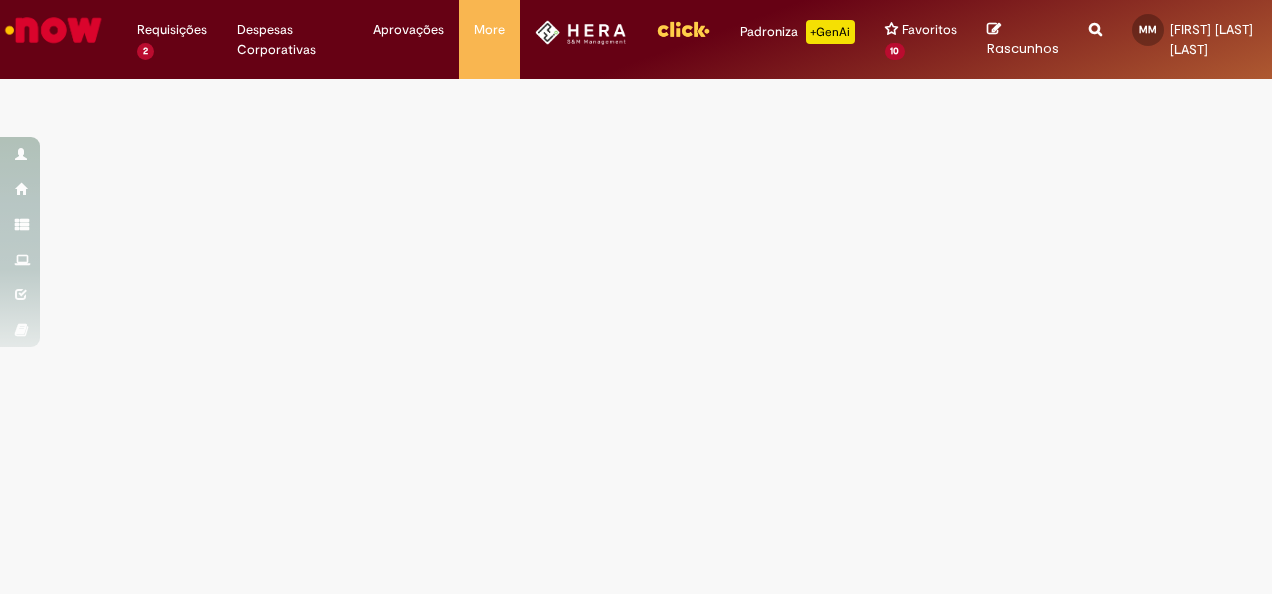 scroll, scrollTop: 0, scrollLeft: 0, axis: both 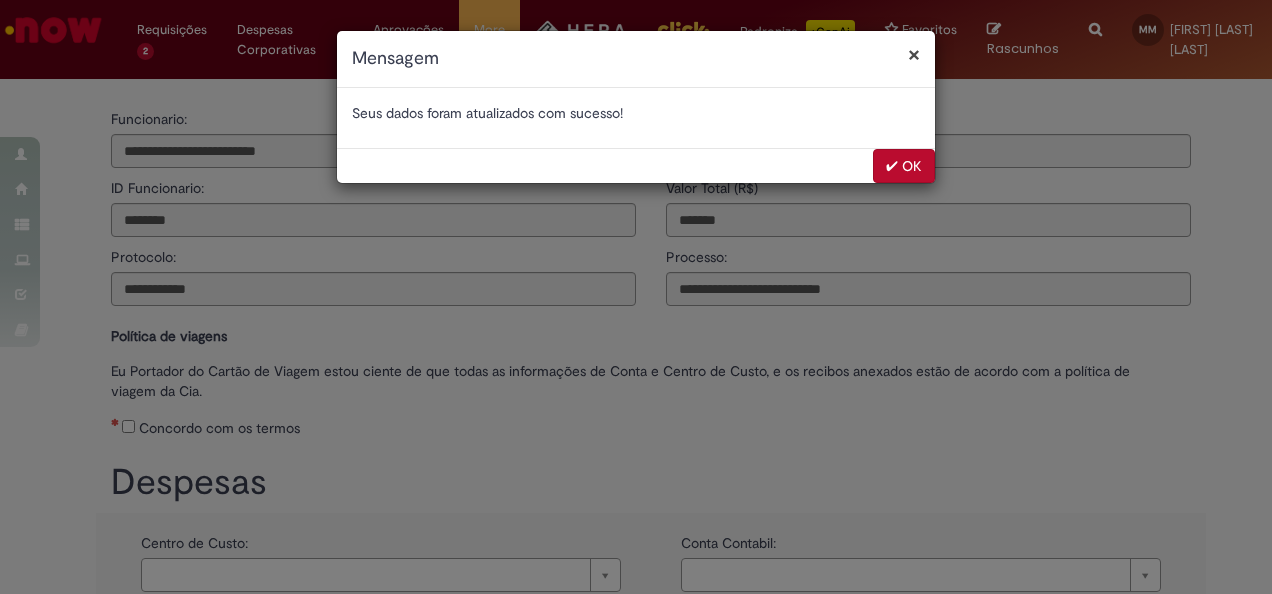 click on "✔ OK" at bounding box center (904, 166) 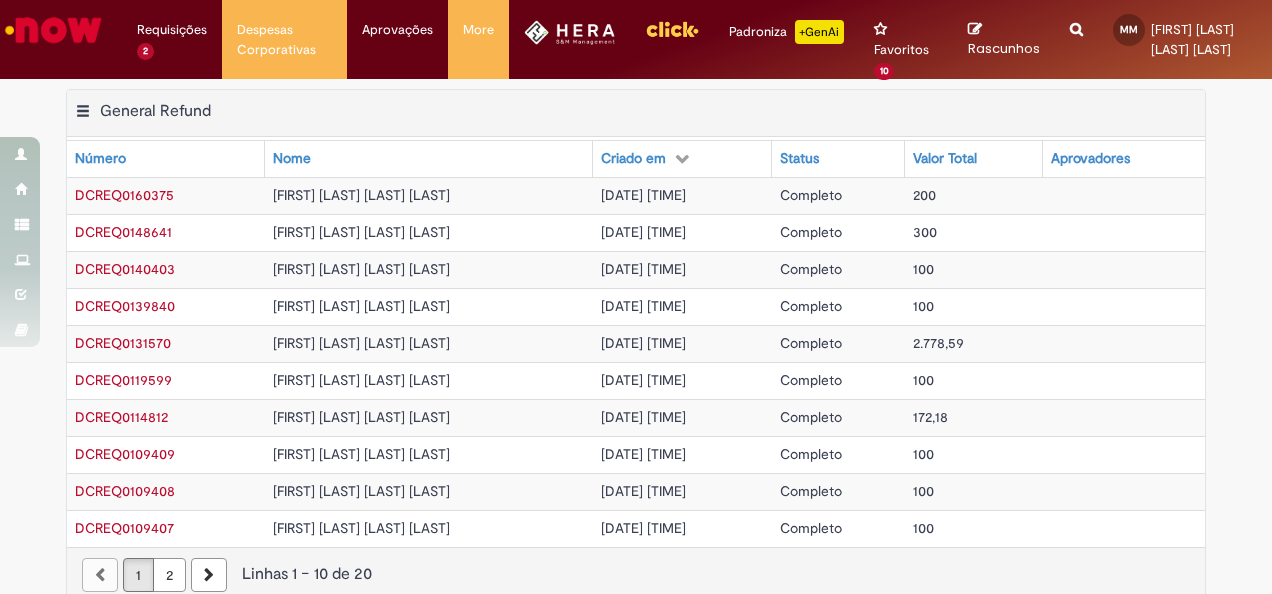 scroll, scrollTop: 0, scrollLeft: 0, axis: both 